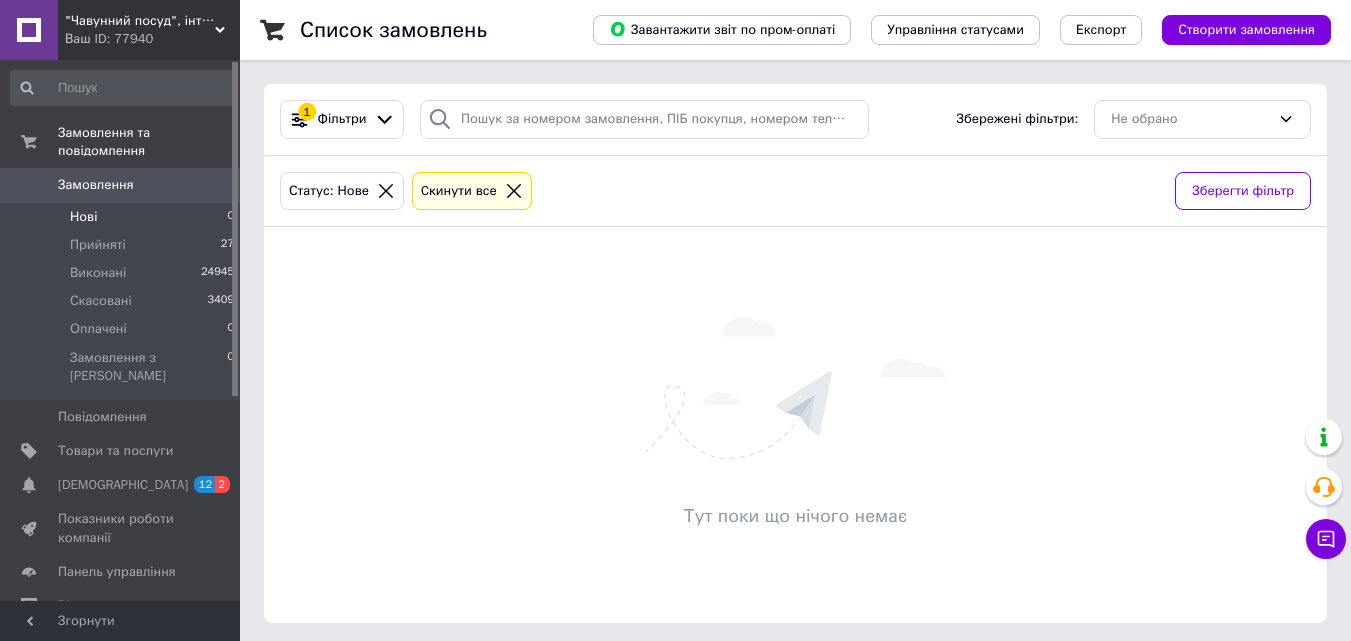 scroll, scrollTop: 0, scrollLeft: 0, axis: both 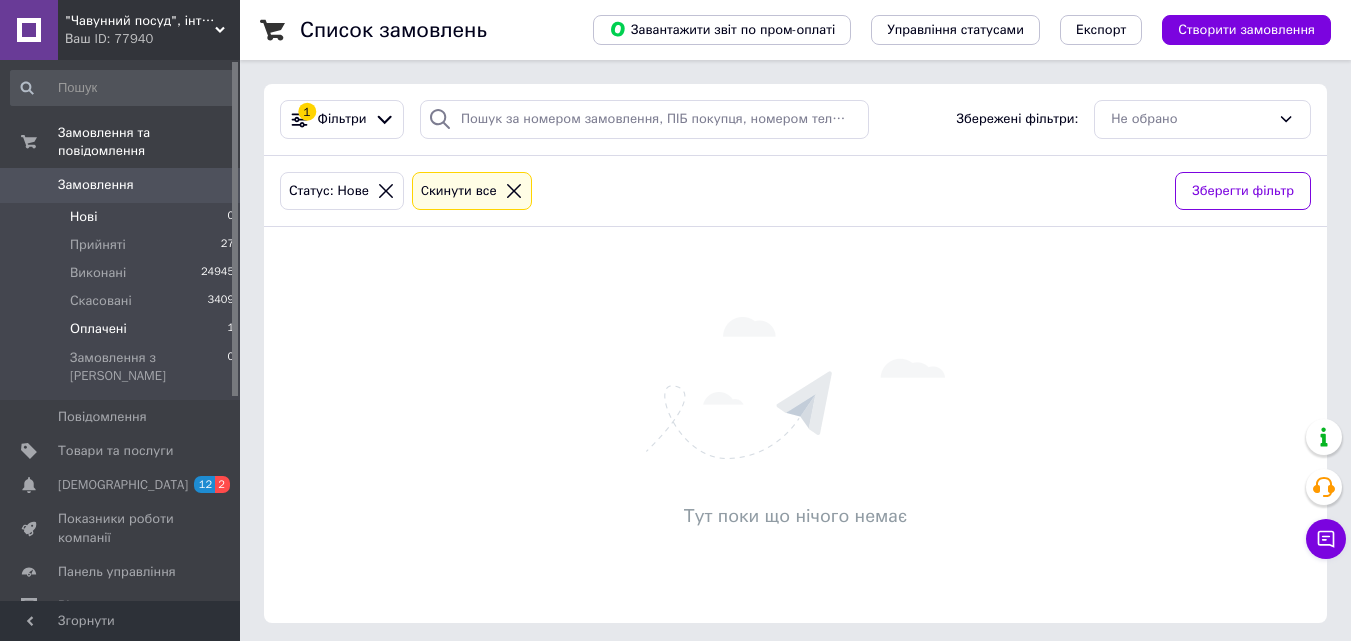 click on "Оплачені 1" at bounding box center (123, 329) 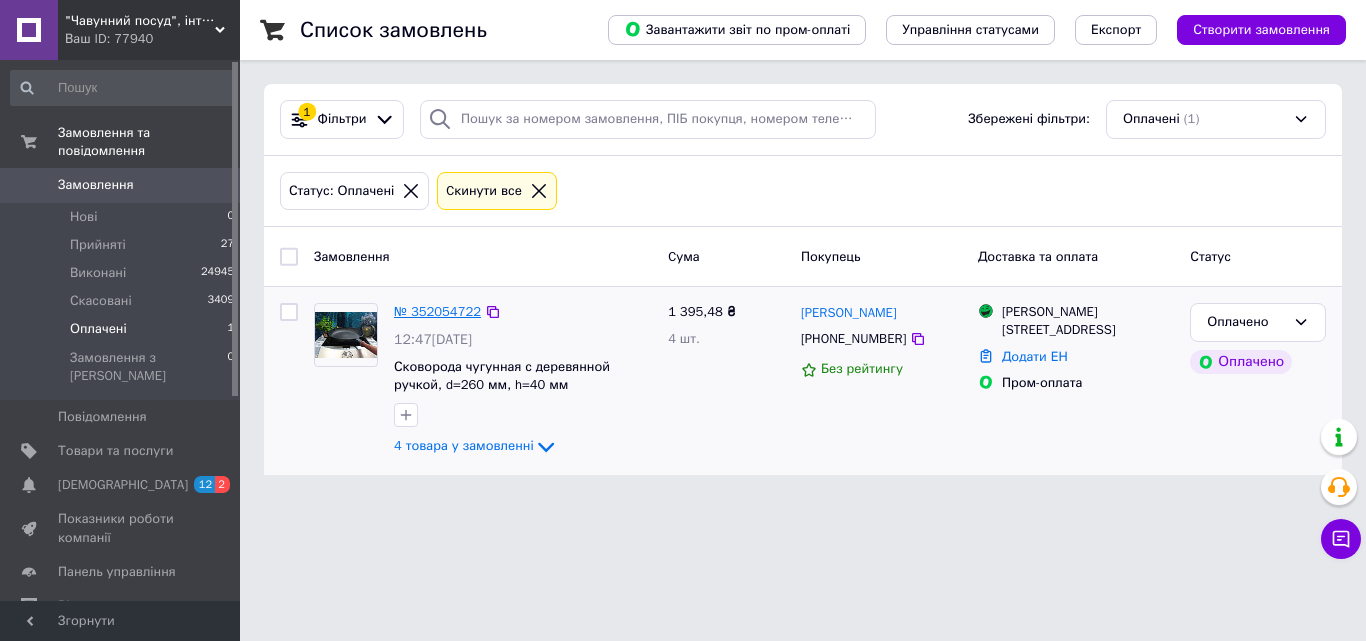 click on "№ 352054722" at bounding box center (437, 311) 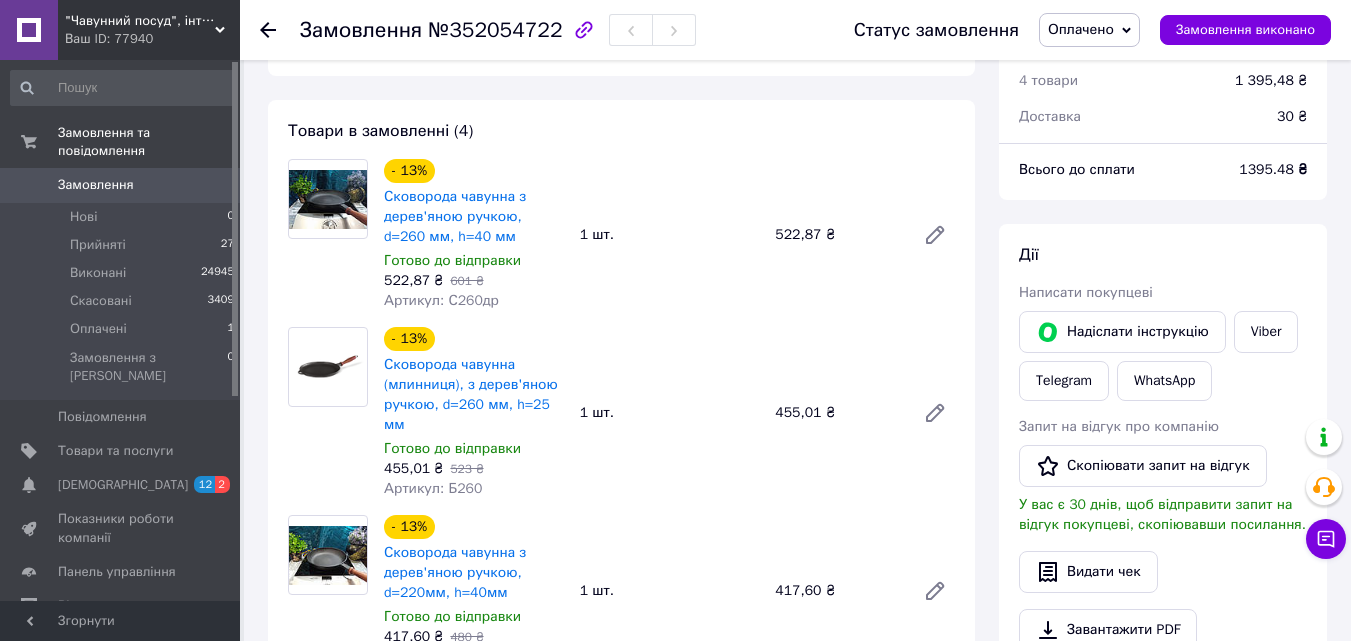 scroll, scrollTop: 800, scrollLeft: 0, axis: vertical 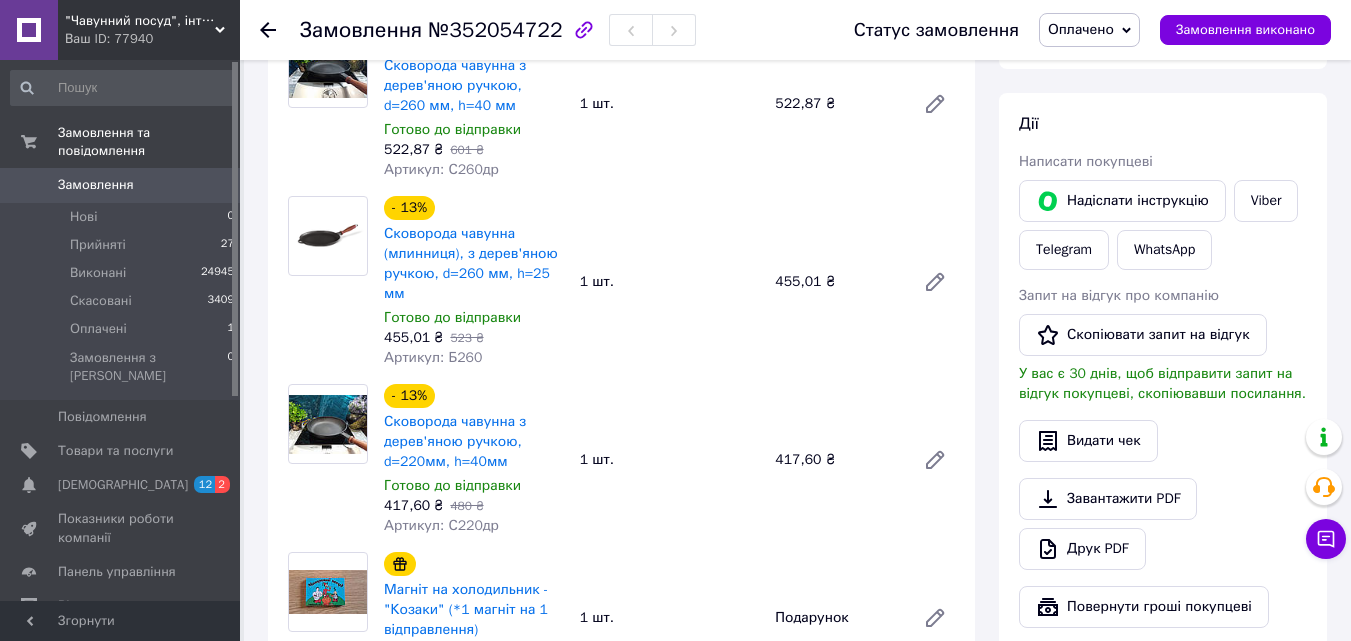 click on "Оплачено" at bounding box center [1081, 29] 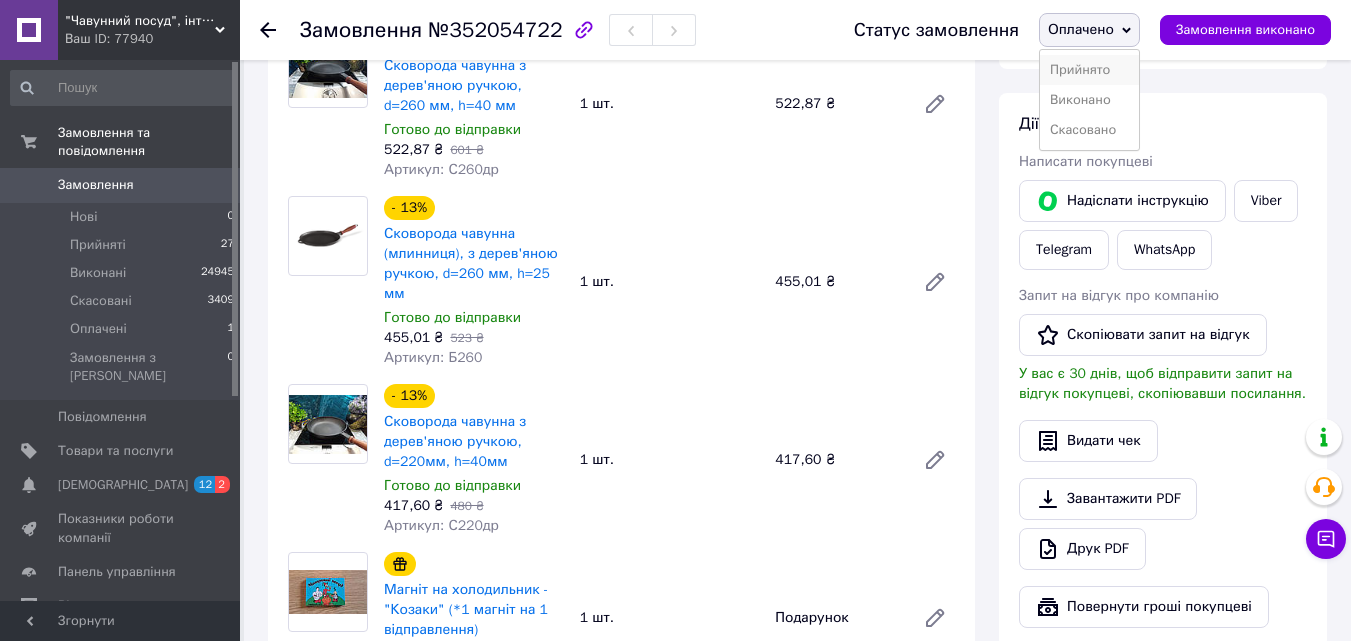 click on "Прийнято" at bounding box center [1089, 70] 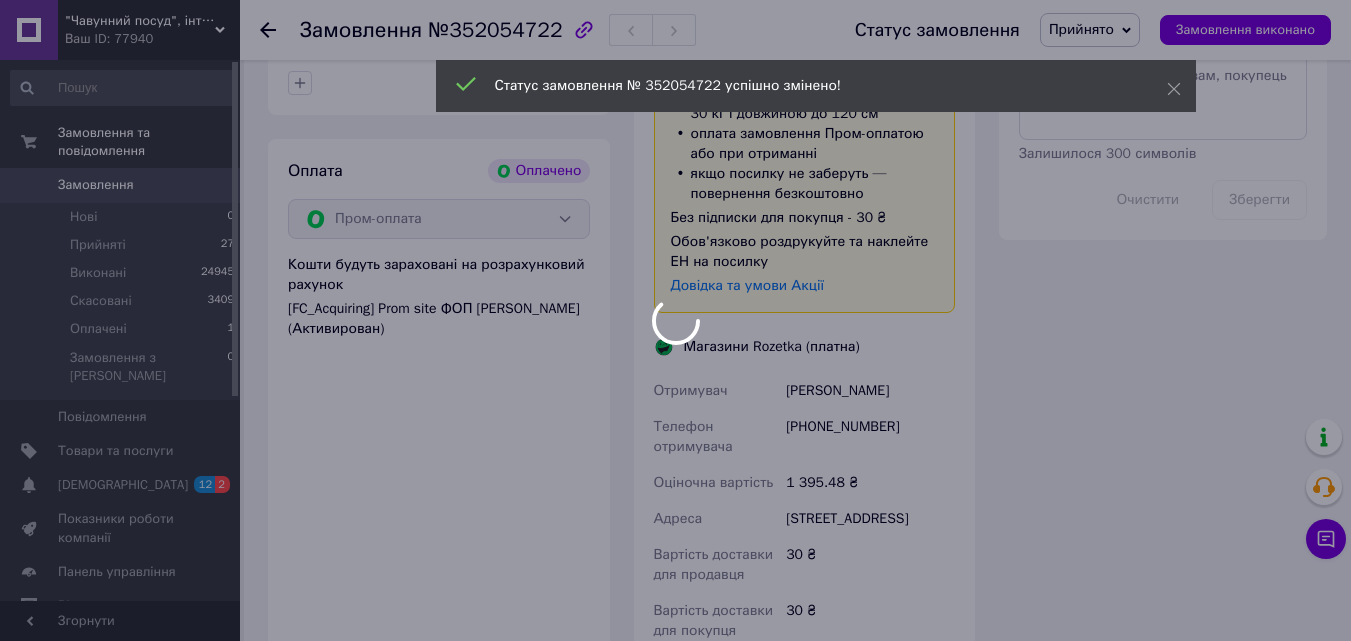 scroll, scrollTop: 1800, scrollLeft: 0, axis: vertical 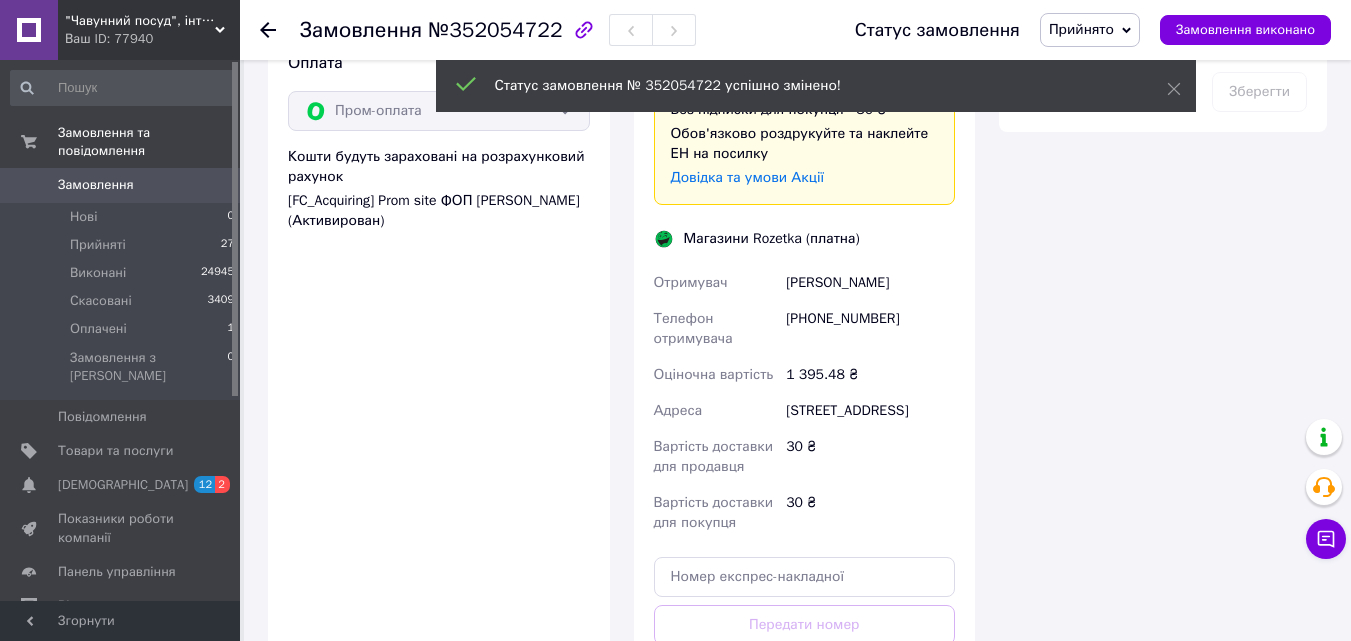 drag, startPoint x: 779, startPoint y: 394, endPoint x: 817, endPoint y: 409, distance: 40.853397 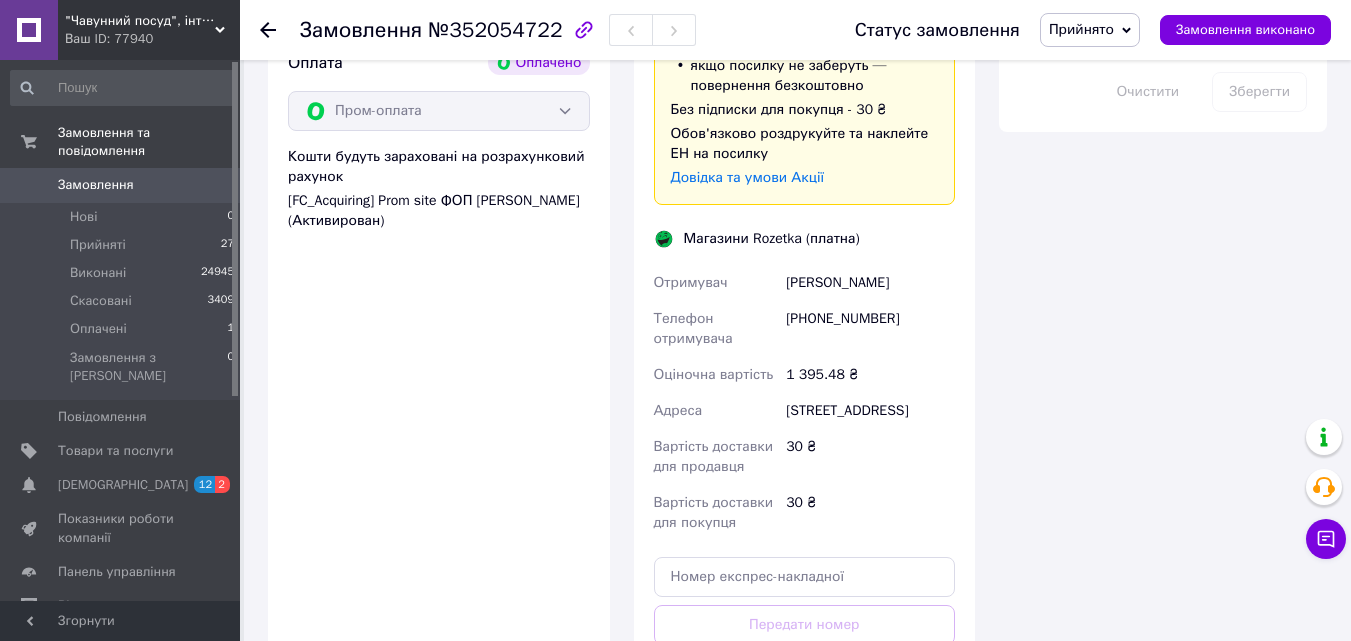 copy on "Адреса Ужгород, Закарпатська, 47" 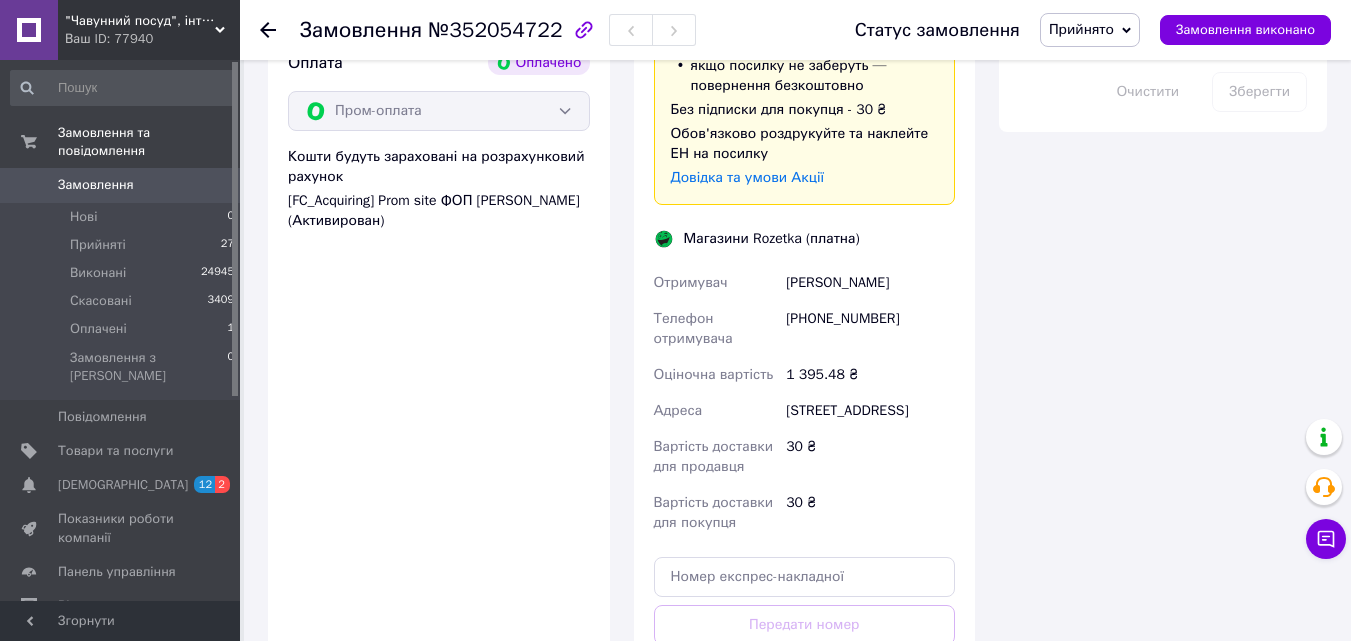copy on "Адреса Ужгород, Закарпатська, 47" 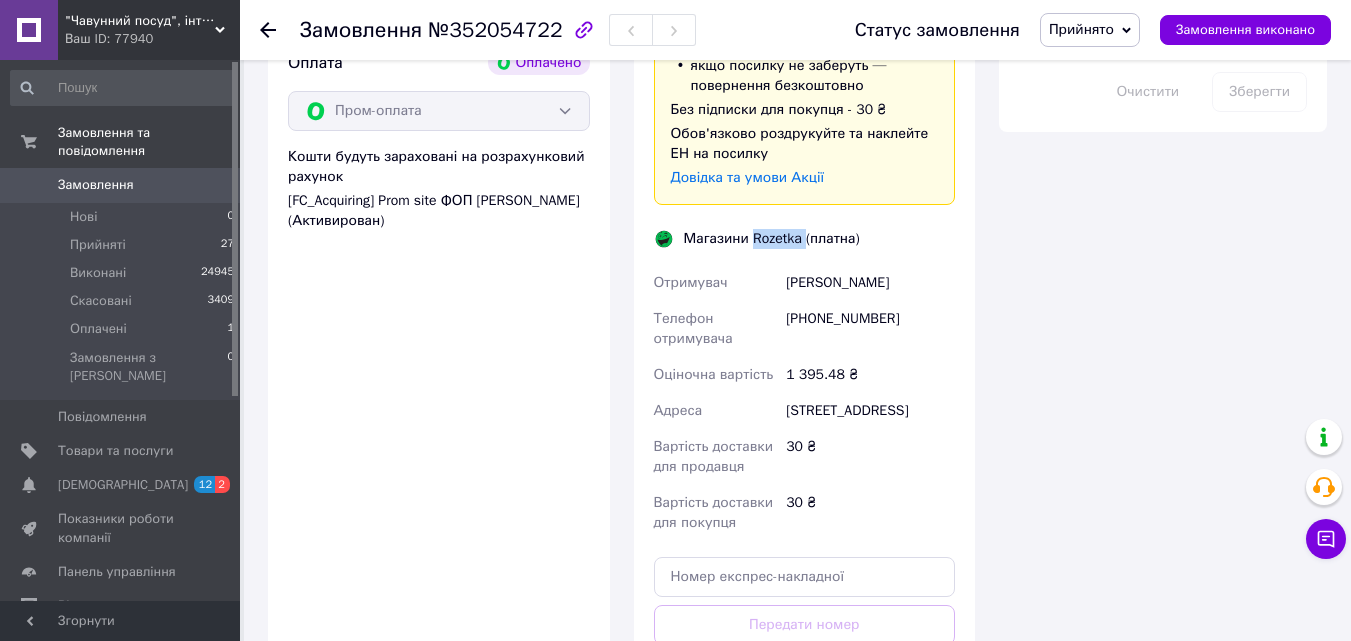click on "Магазини Rozetka (платна)" at bounding box center (772, 239) 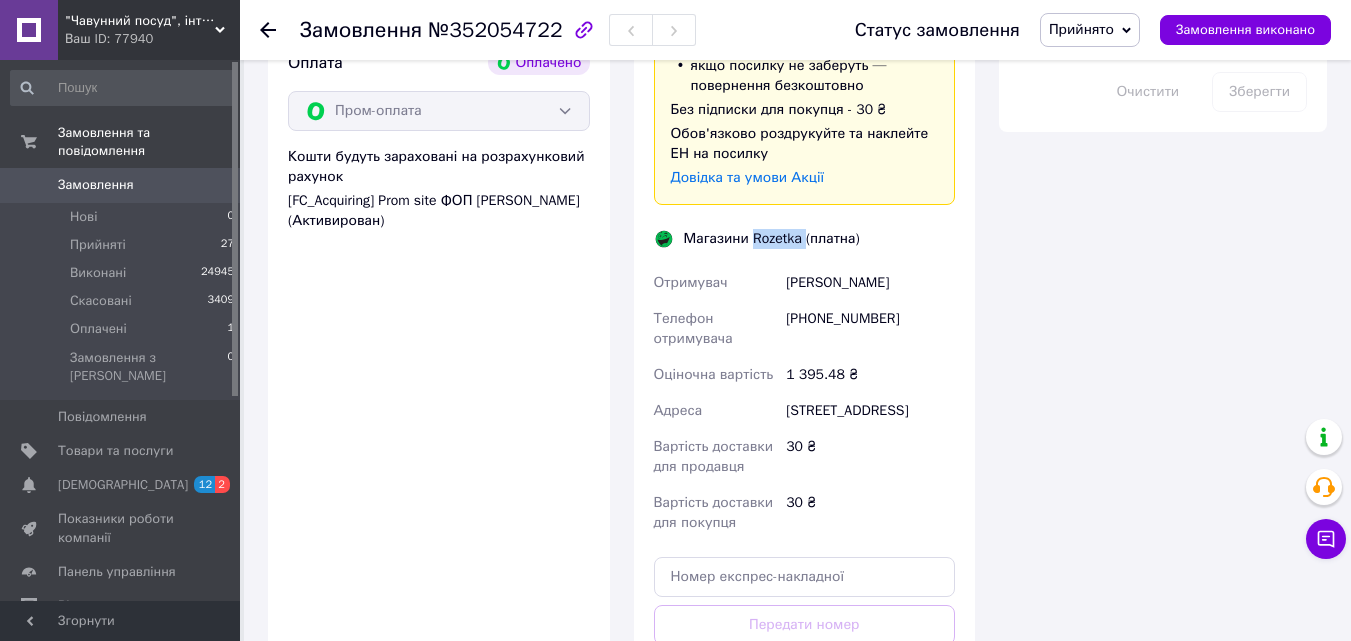 copy on "Rozetka" 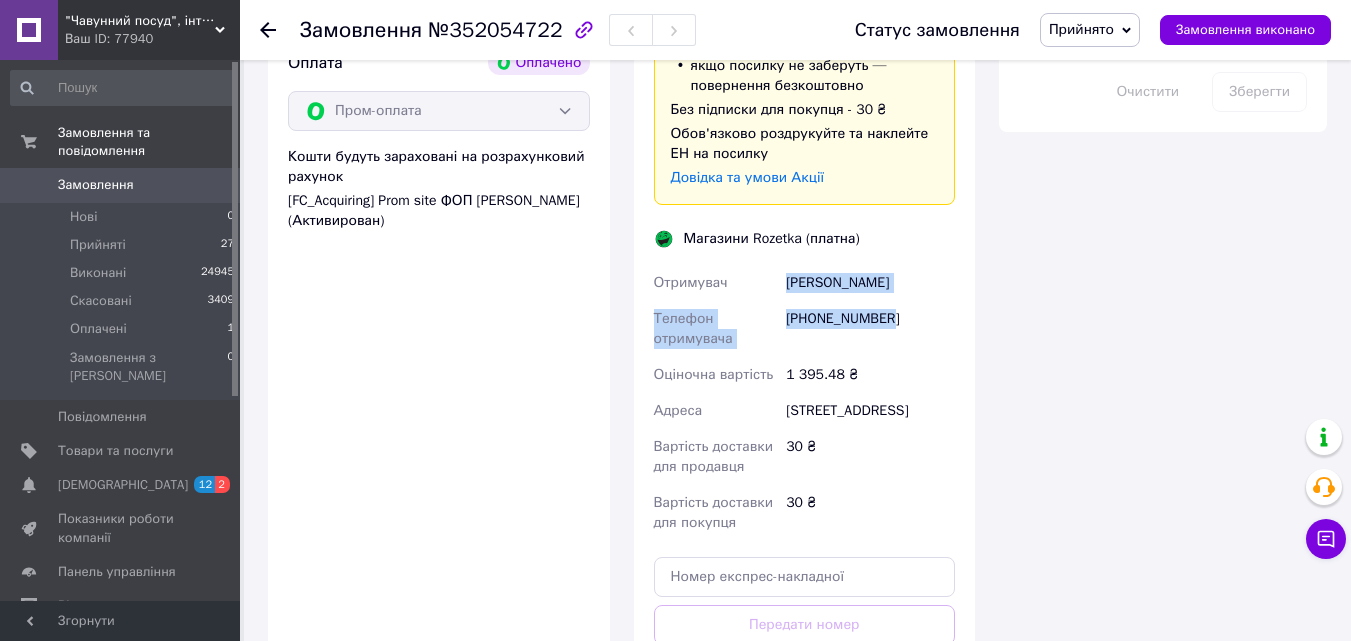 drag, startPoint x: 890, startPoint y: 308, endPoint x: 758, endPoint y: 260, distance: 140.4564 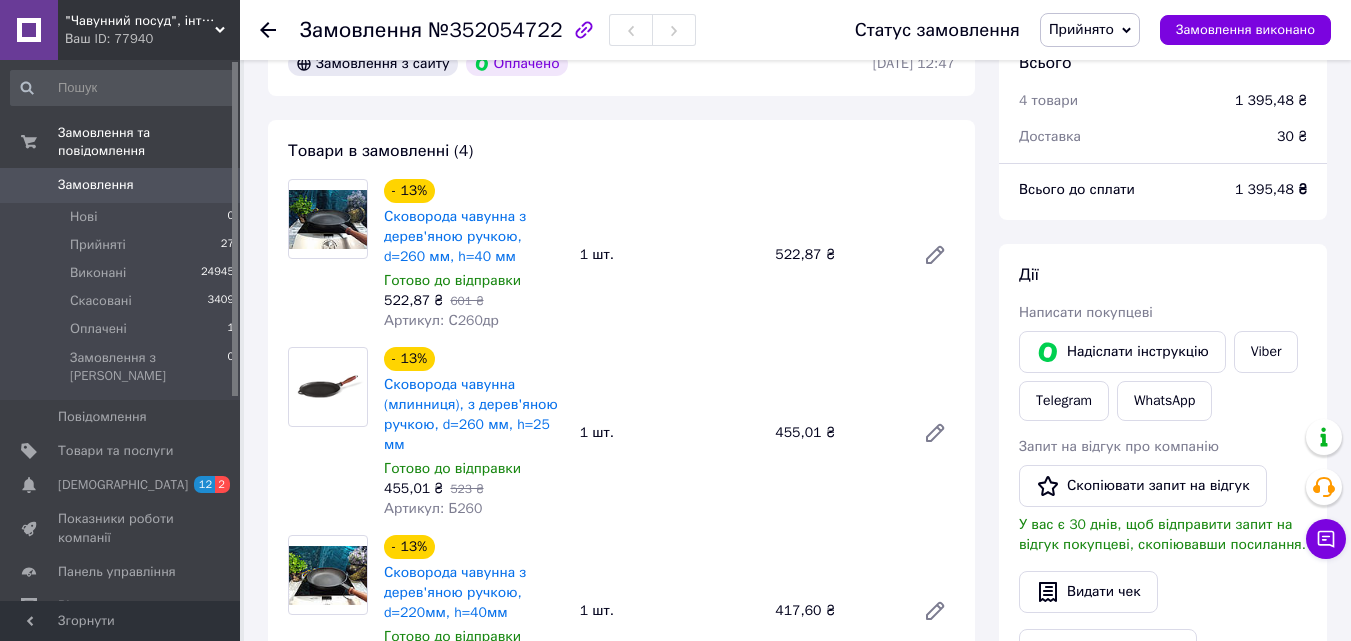 scroll, scrollTop: 500, scrollLeft: 0, axis: vertical 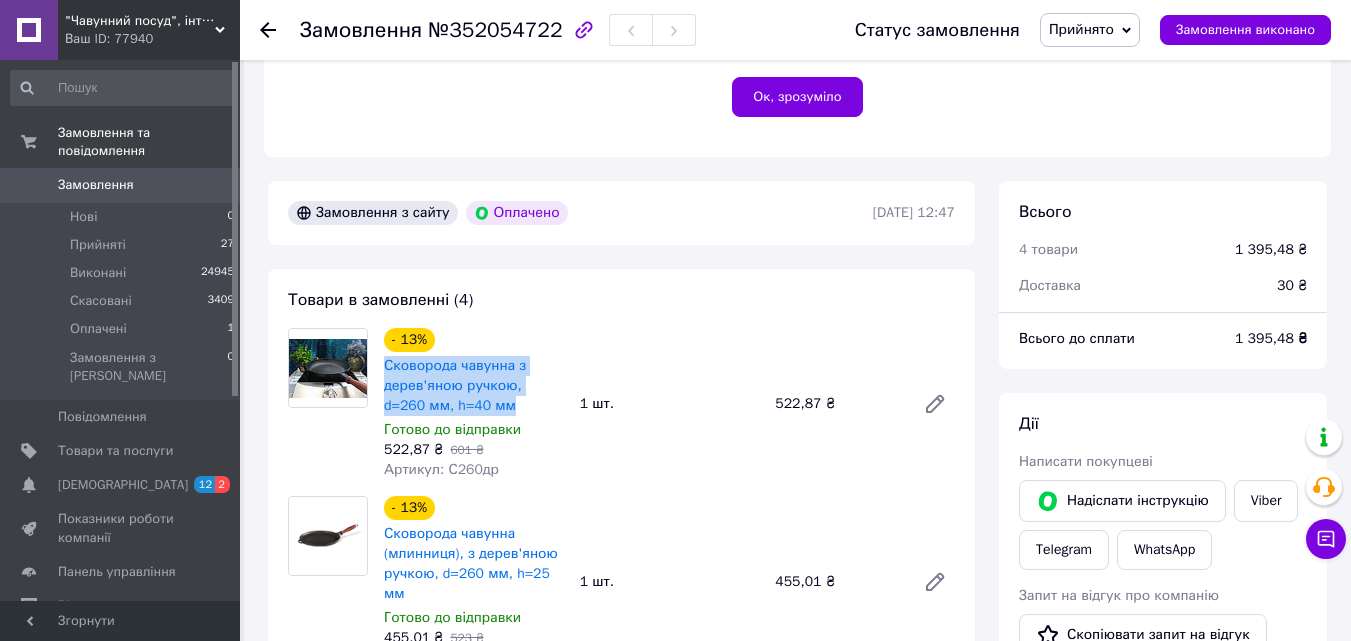 drag, startPoint x: 380, startPoint y: 347, endPoint x: 478, endPoint y: 389, distance: 106.62083 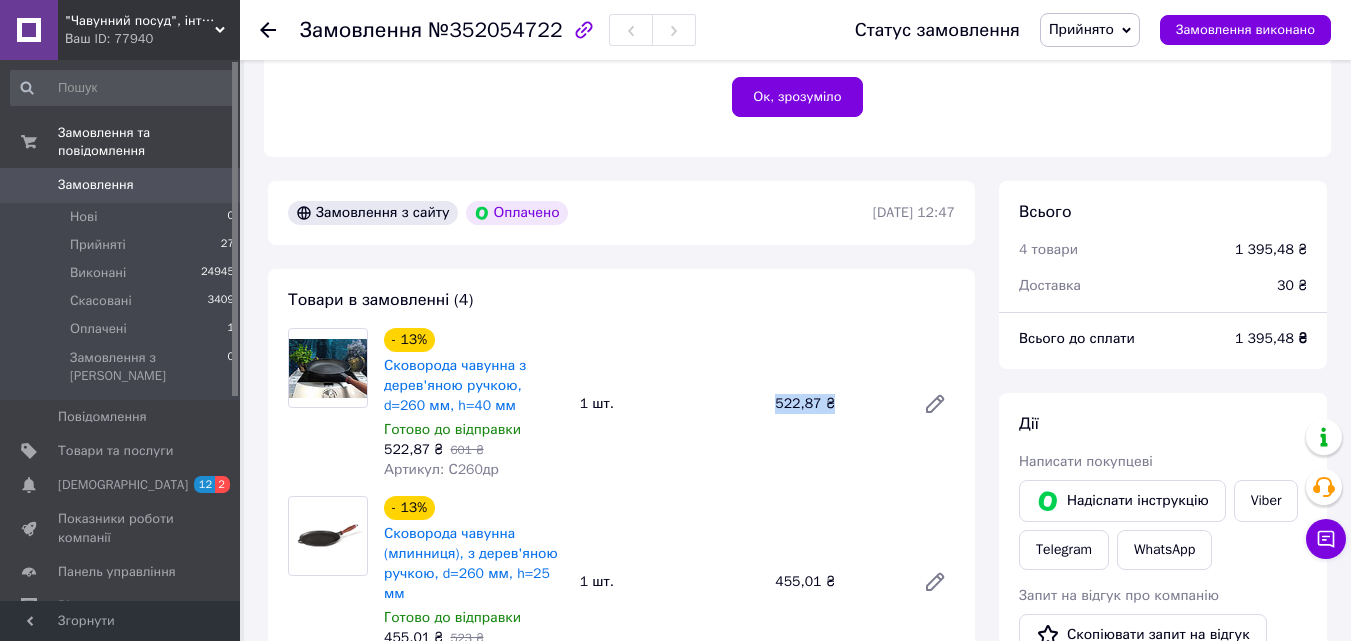 drag, startPoint x: 768, startPoint y: 379, endPoint x: 844, endPoint y: 389, distance: 76.655075 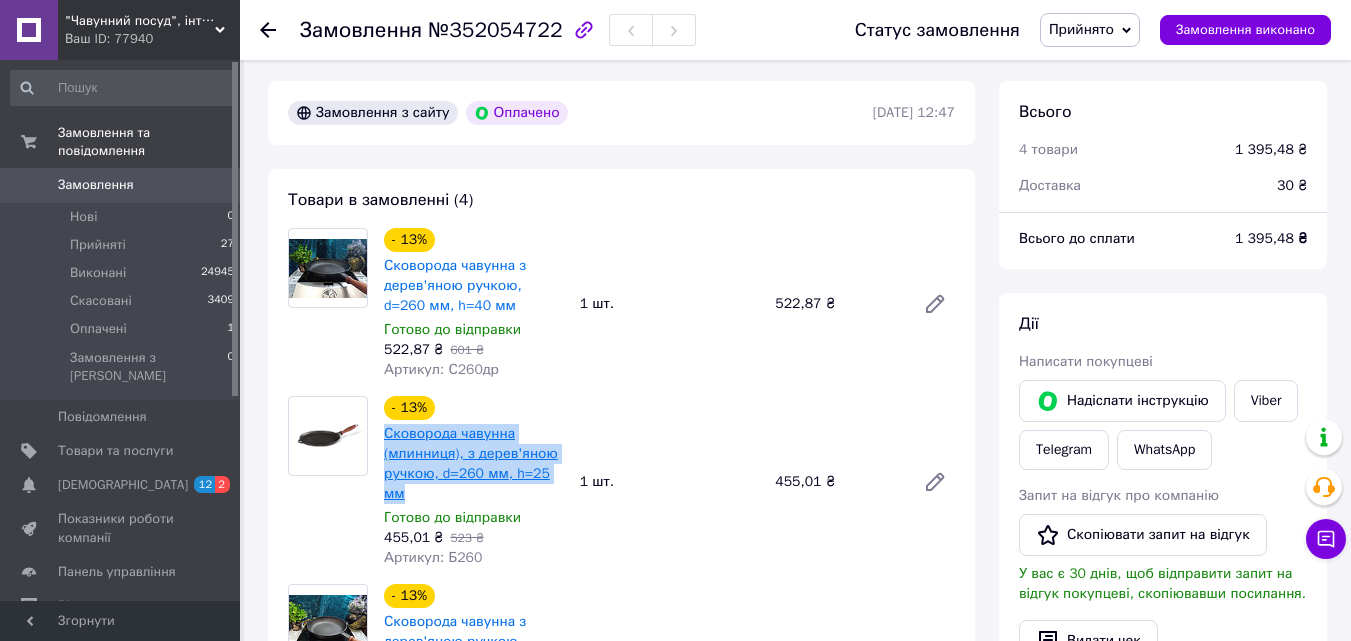 drag, startPoint x: 380, startPoint y: 412, endPoint x: 401, endPoint y: 476, distance: 67.357254 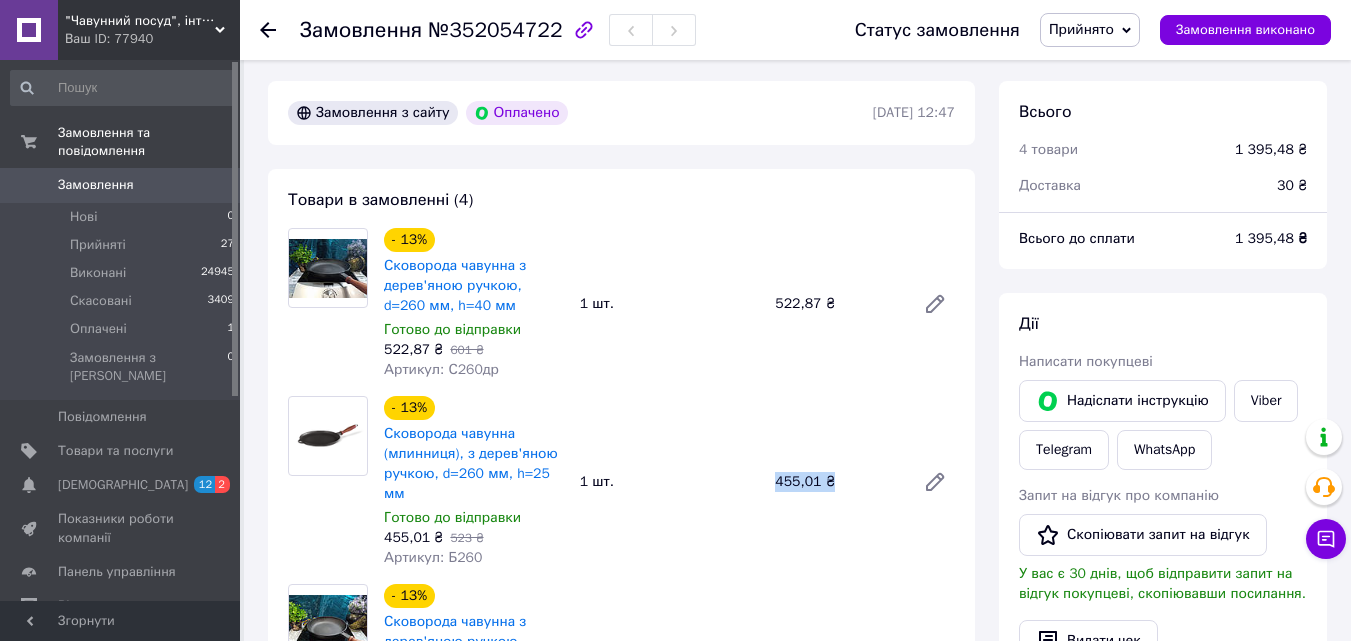 drag, startPoint x: 751, startPoint y: 479, endPoint x: 863, endPoint y: 488, distance: 112.36102 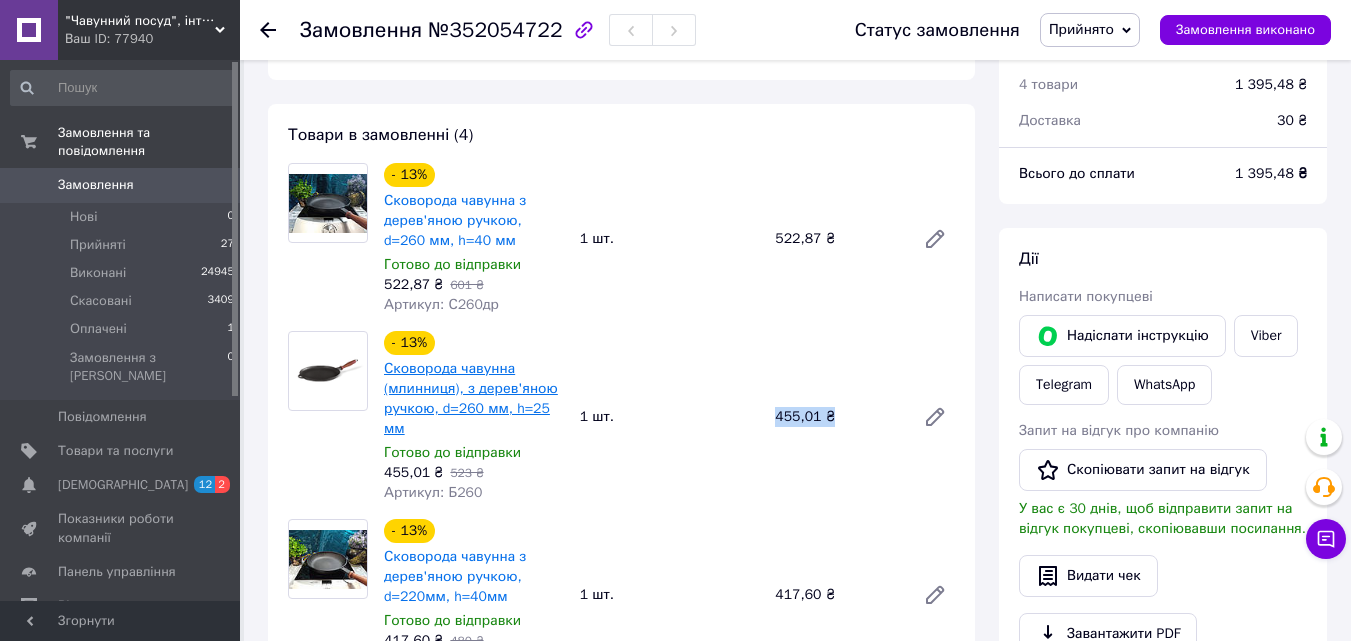 scroll, scrollTop: 700, scrollLeft: 0, axis: vertical 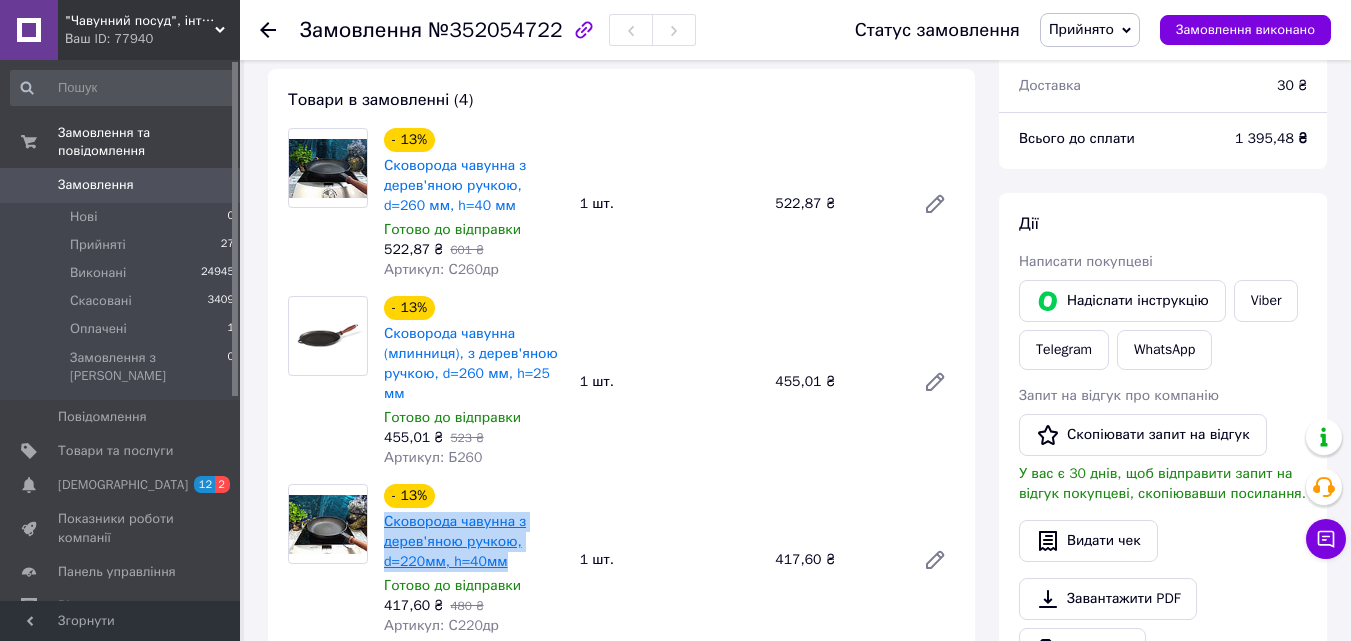 drag, startPoint x: 378, startPoint y: 510, endPoint x: 499, endPoint y: 546, distance: 126.24183 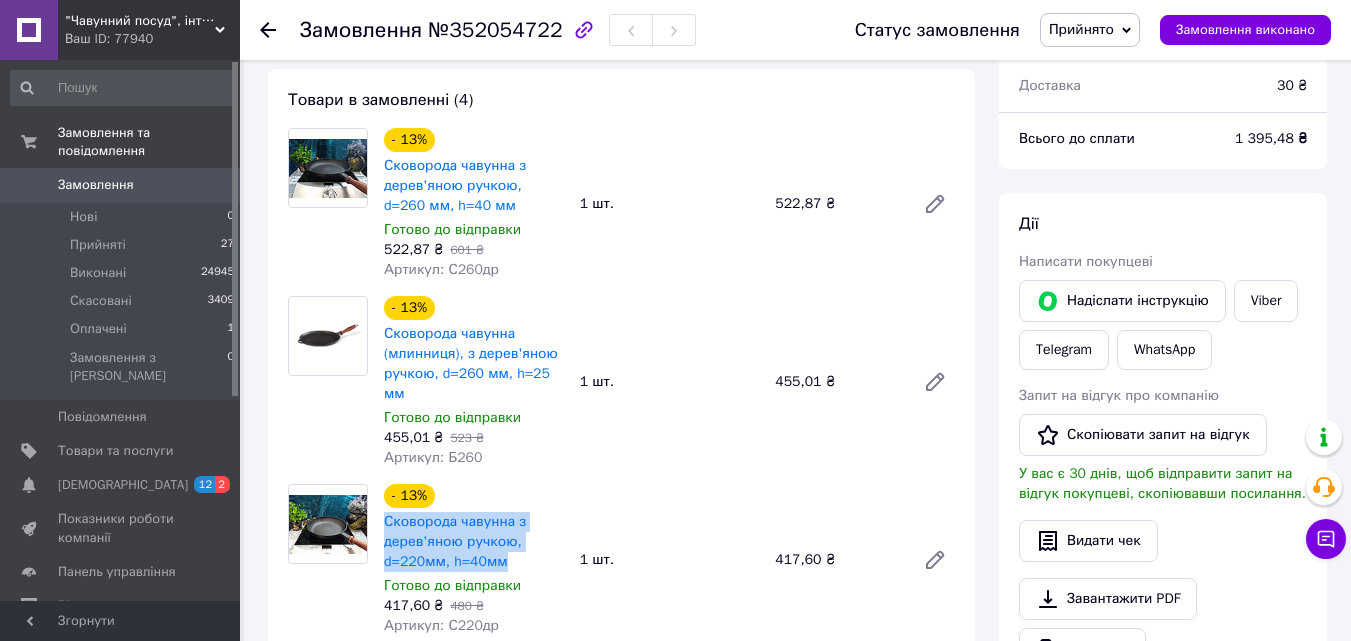 copy on "Сковорода чавунна з дерев'яною ручкою, d=220мм, h=40мм" 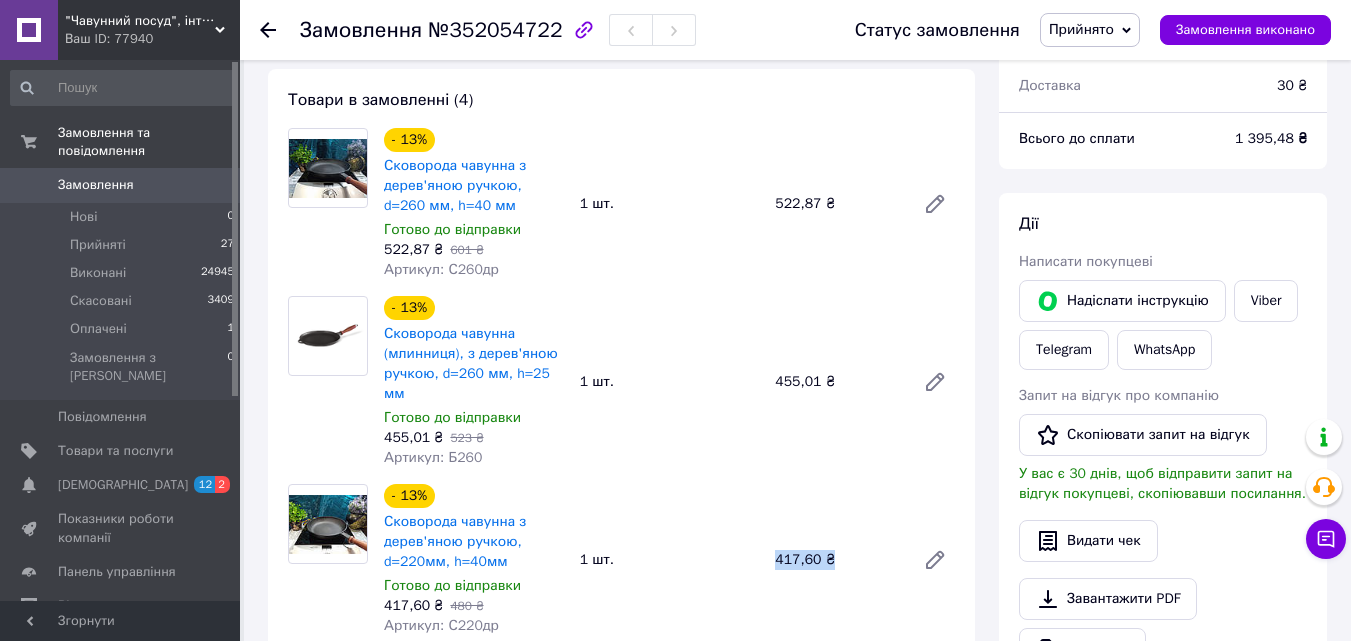 drag, startPoint x: 706, startPoint y: 529, endPoint x: 854, endPoint y: 560, distance: 151.21178 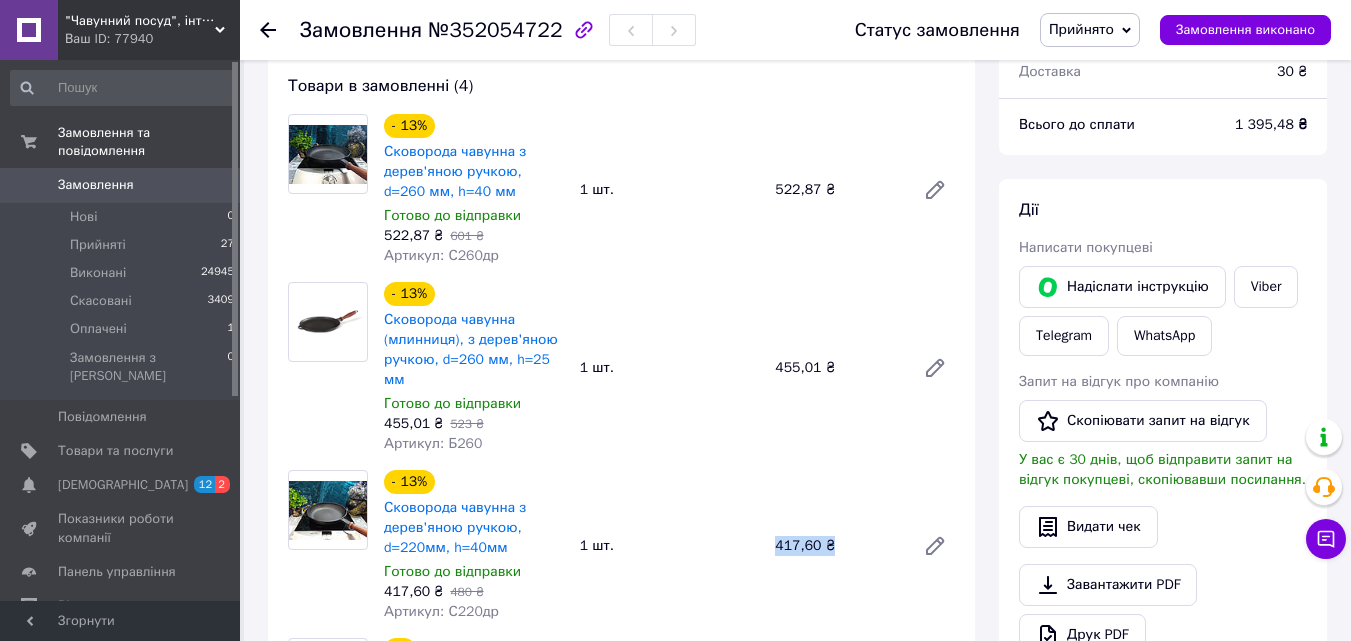 scroll, scrollTop: 900, scrollLeft: 0, axis: vertical 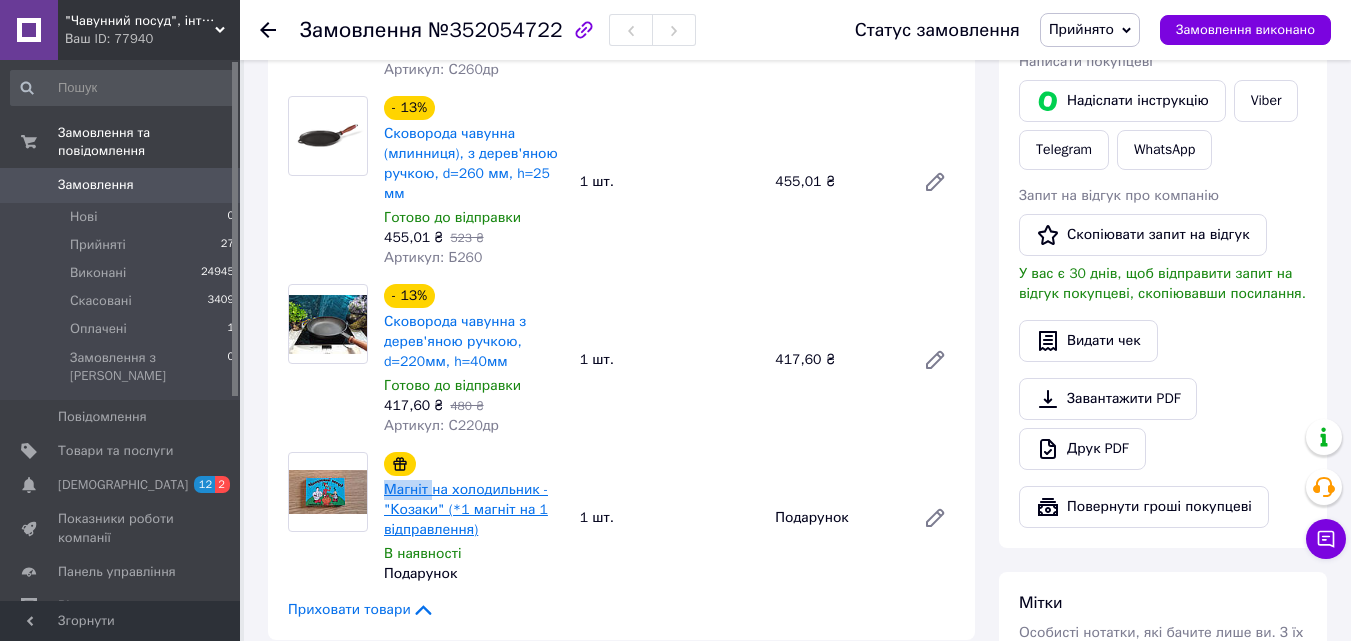 drag, startPoint x: 382, startPoint y: 474, endPoint x: 430, endPoint y: 476, distance: 48.04165 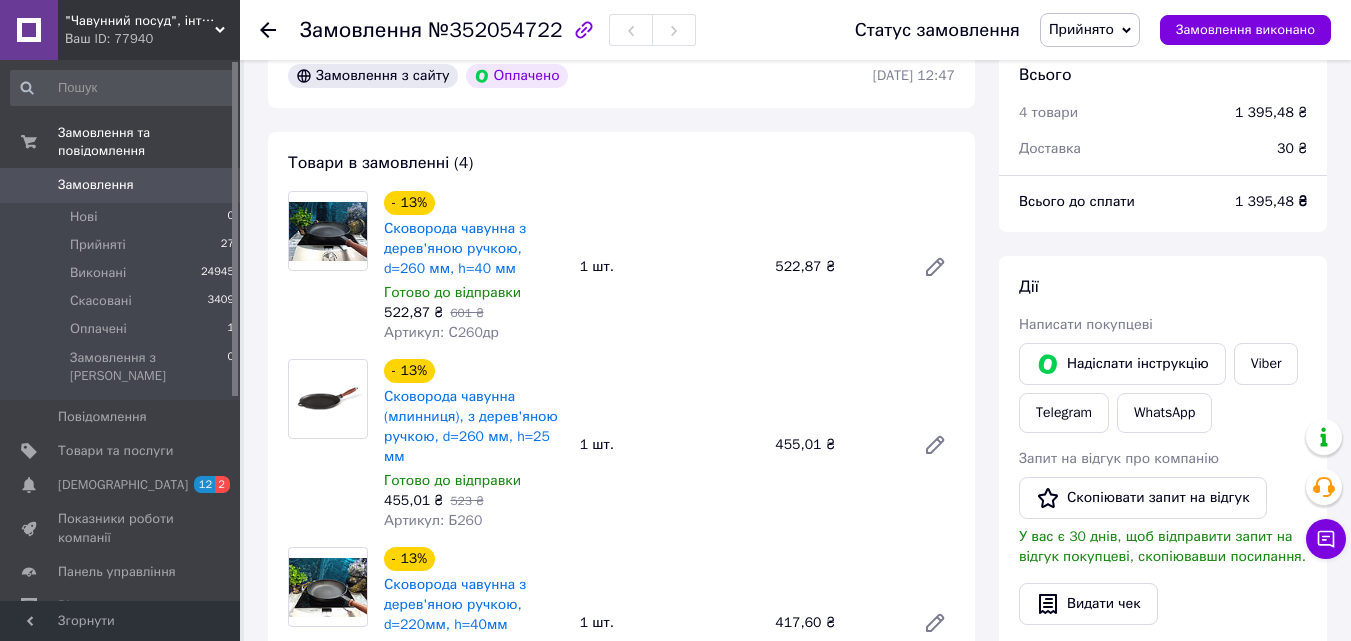 scroll, scrollTop: 500, scrollLeft: 0, axis: vertical 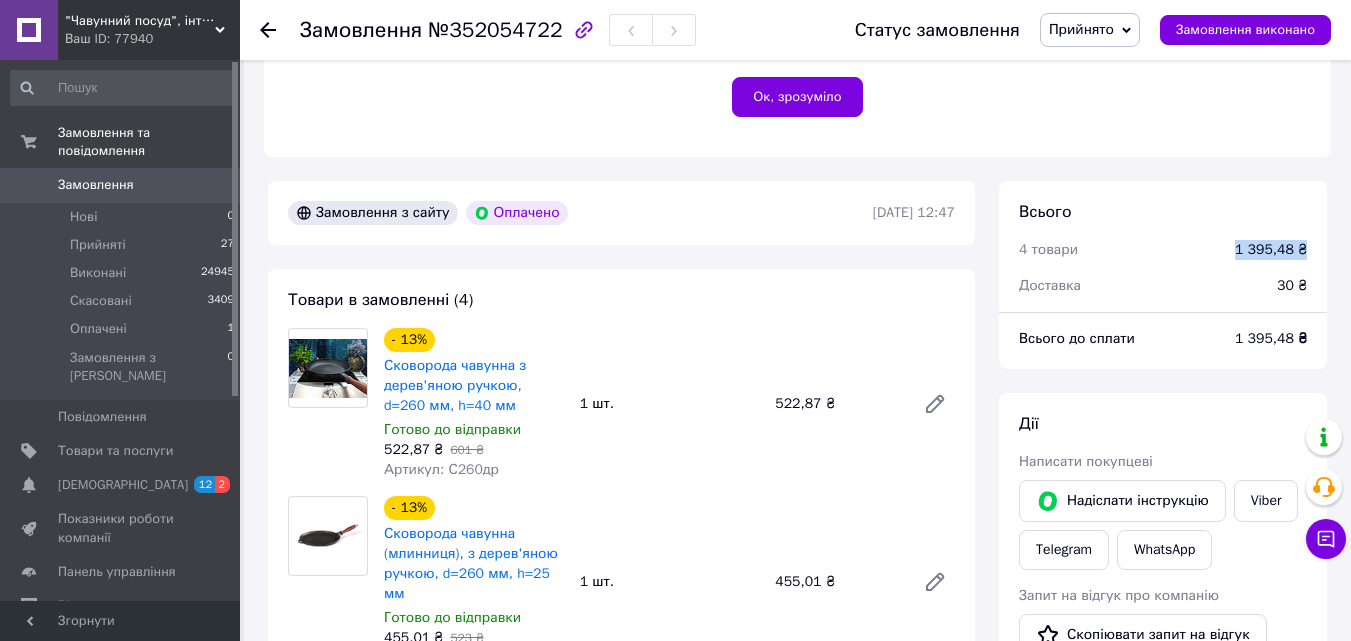 drag, startPoint x: 1239, startPoint y: 233, endPoint x: 1306, endPoint y: 237, distance: 67.11929 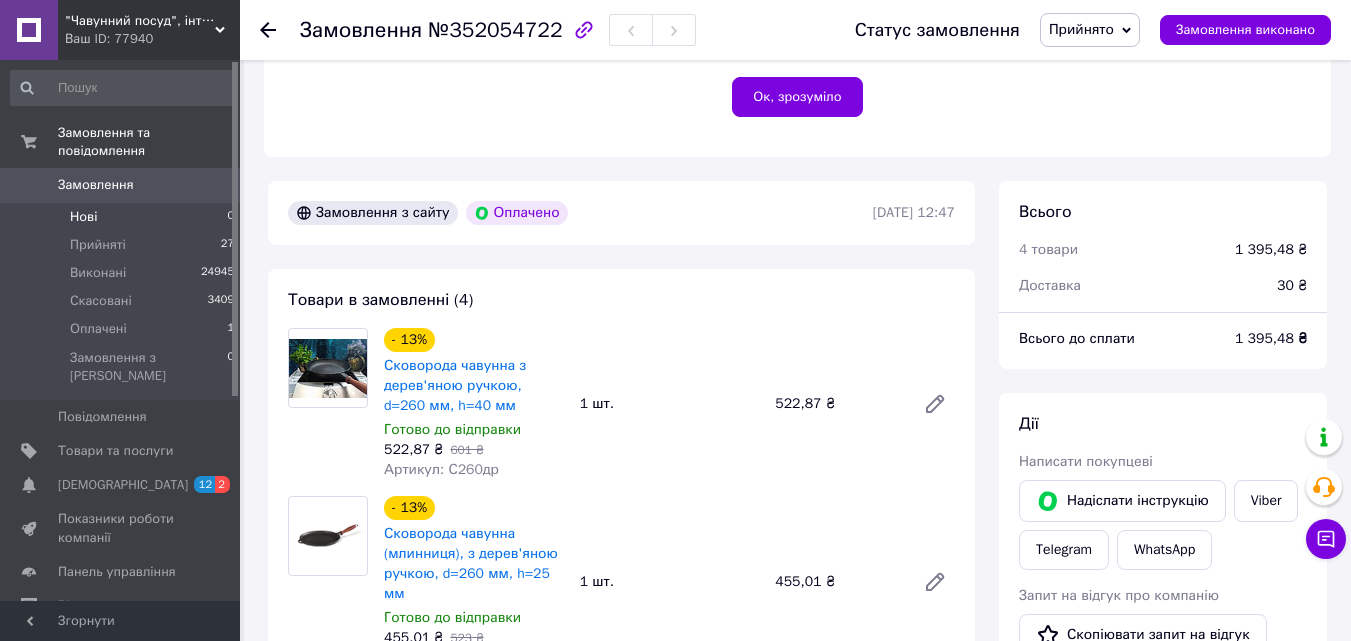 click on "Нові 0" at bounding box center (123, 217) 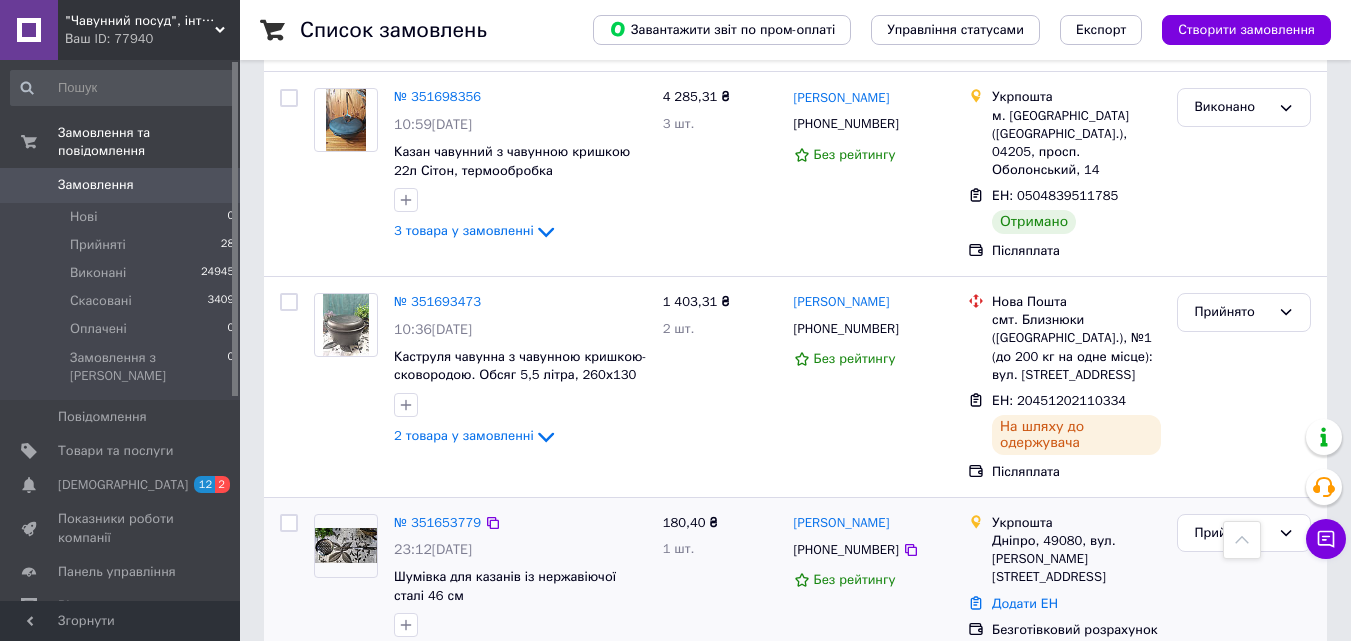 scroll, scrollTop: 3100, scrollLeft: 0, axis: vertical 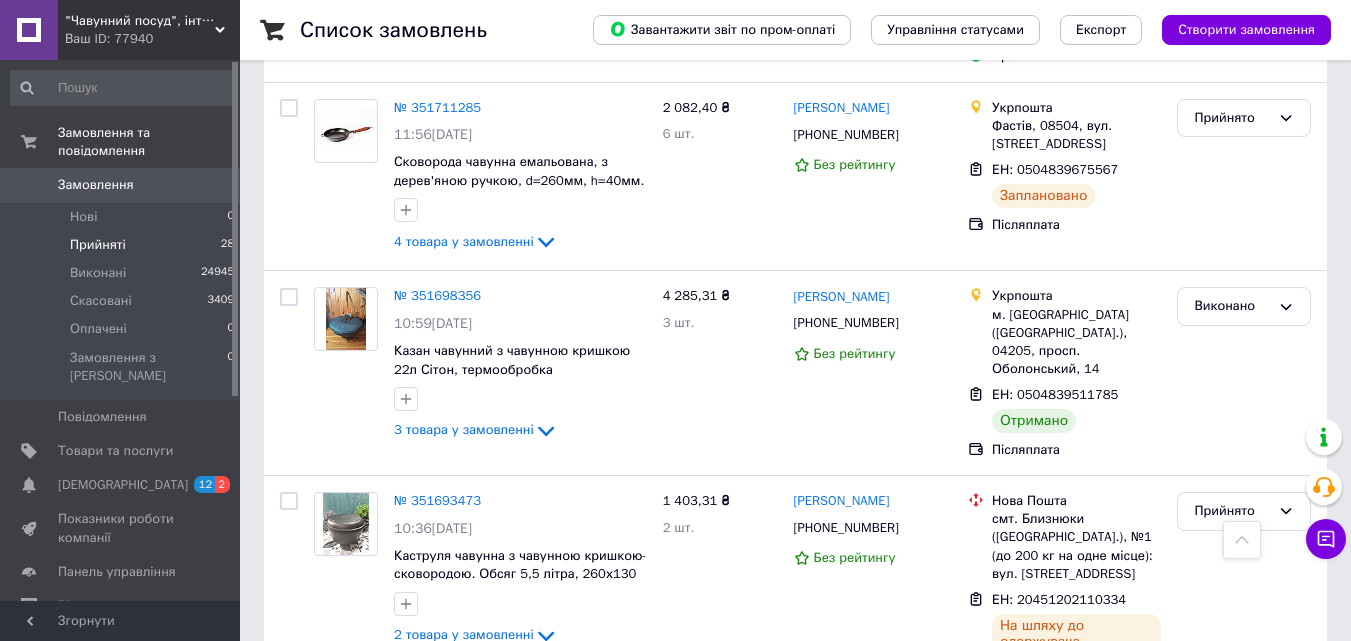 click on "Прийняті" at bounding box center [98, 245] 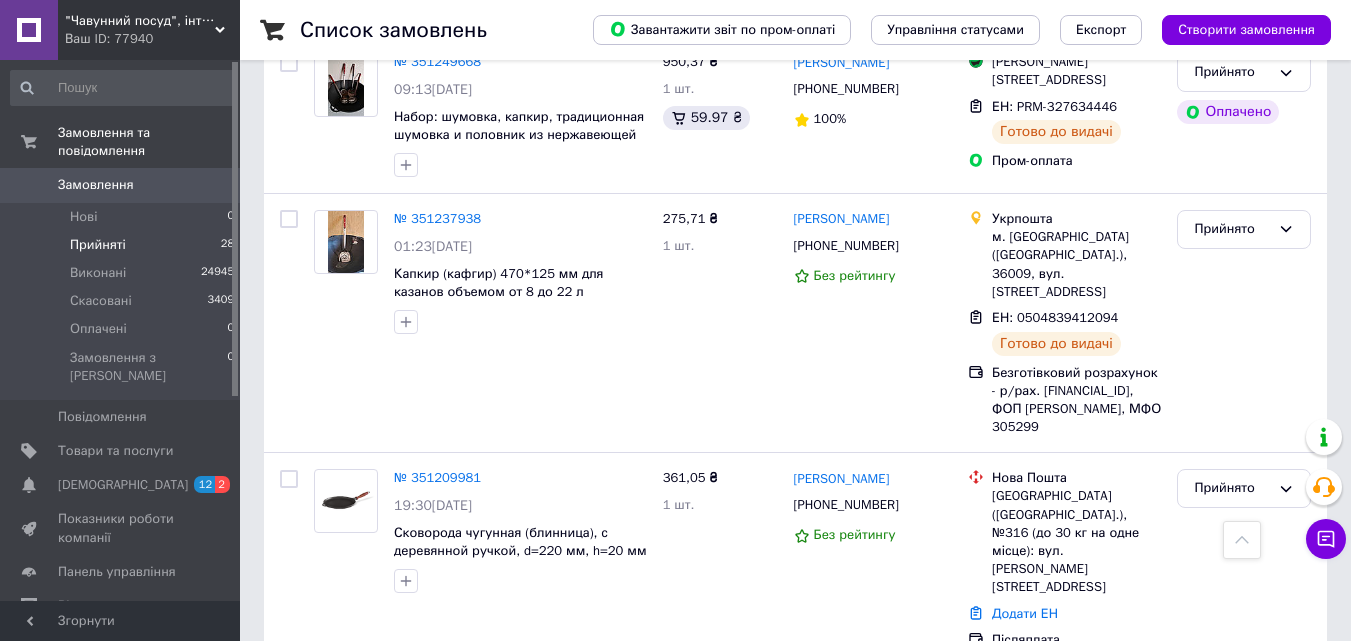 scroll, scrollTop: 4266, scrollLeft: 0, axis: vertical 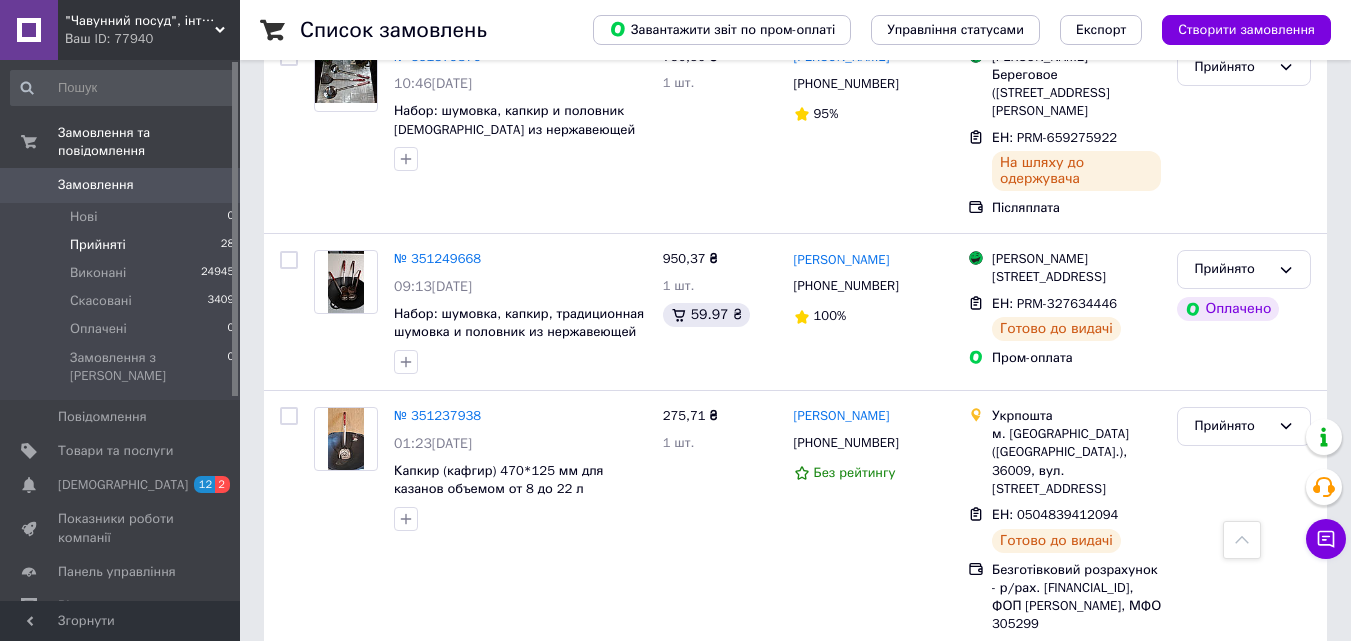 click 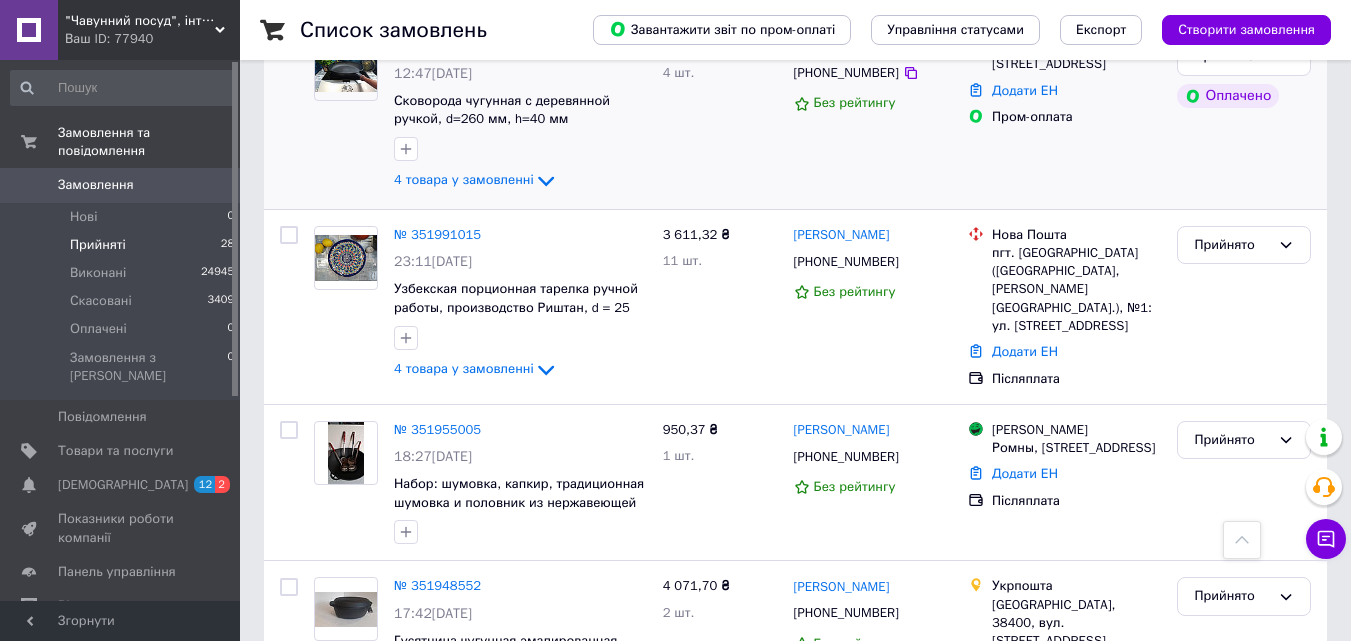 scroll, scrollTop: 0, scrollLeft: 0, axis: both 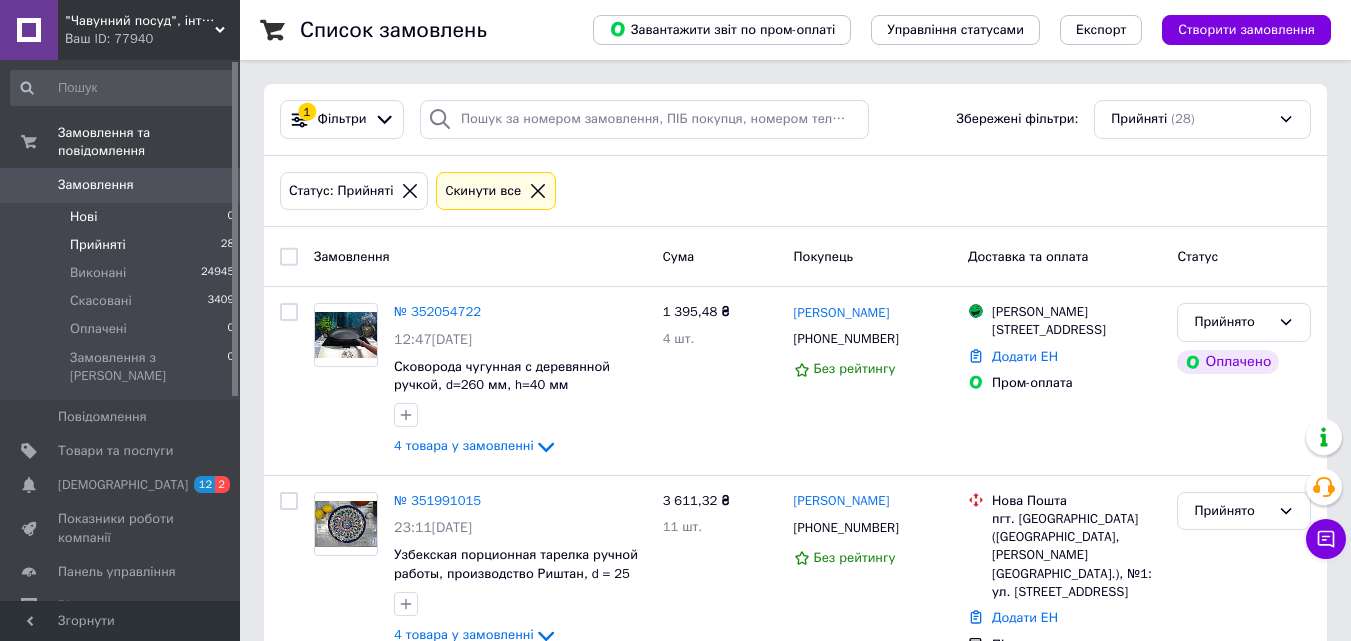 click on "Нові 0" at bounding box center (123, 217) 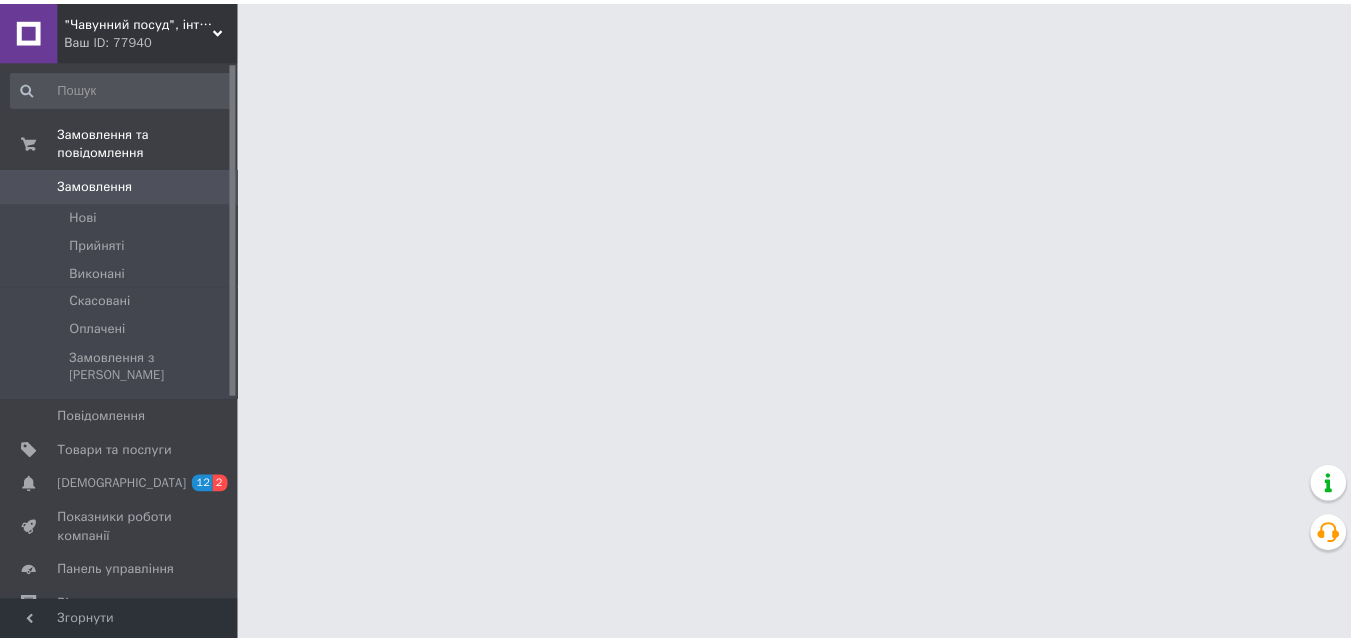 scroll, scrollTop: 0, scrollLeft: 0, axis: both 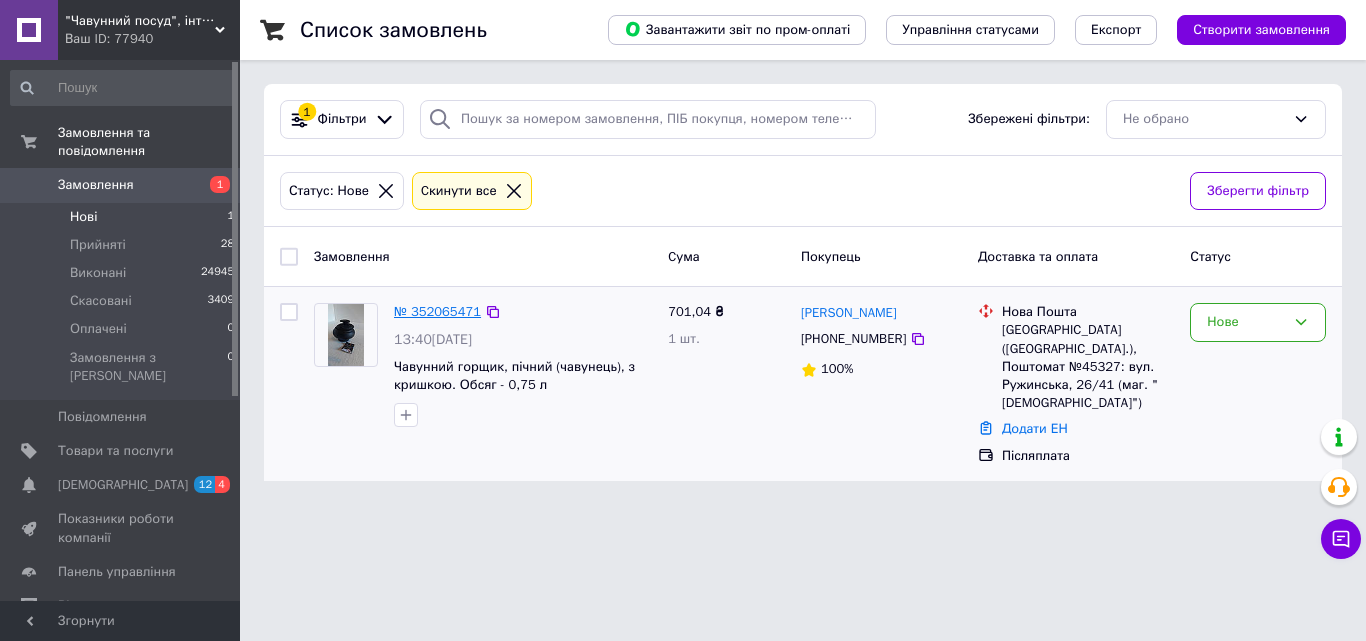 click on "№ 352065471" at bounding box center (437, 311) 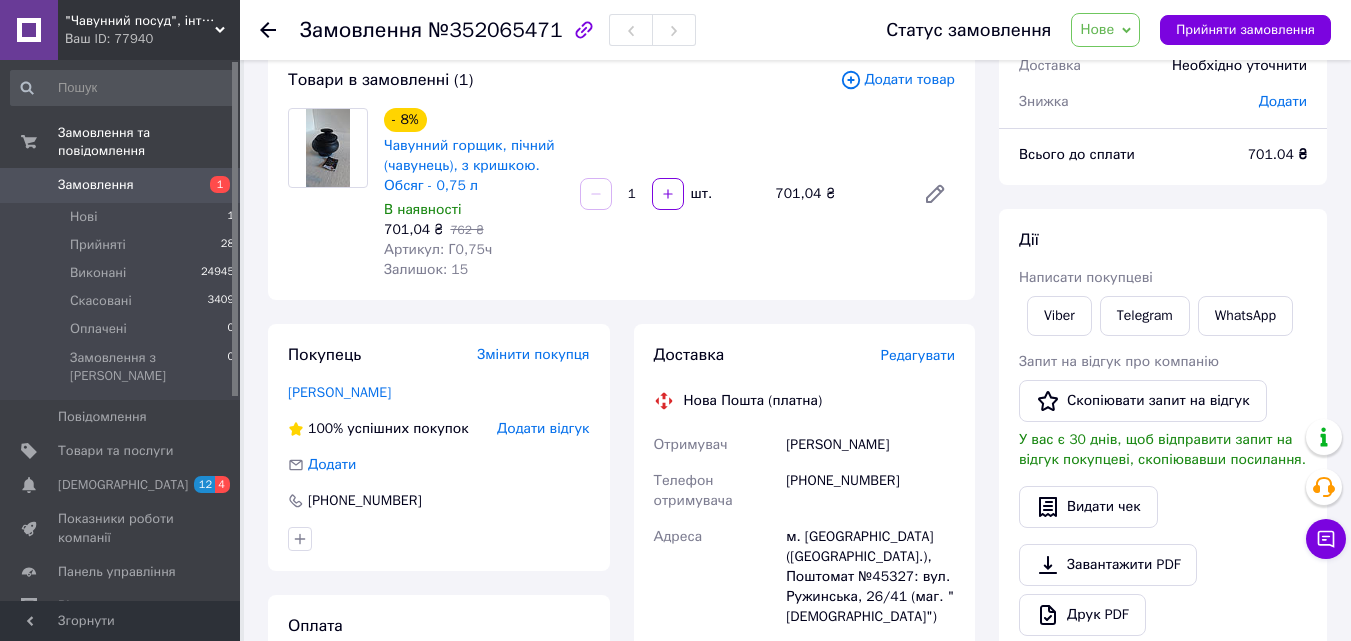 scroll, scrollTop: 300, scrollLeft: 0, axis: vertical 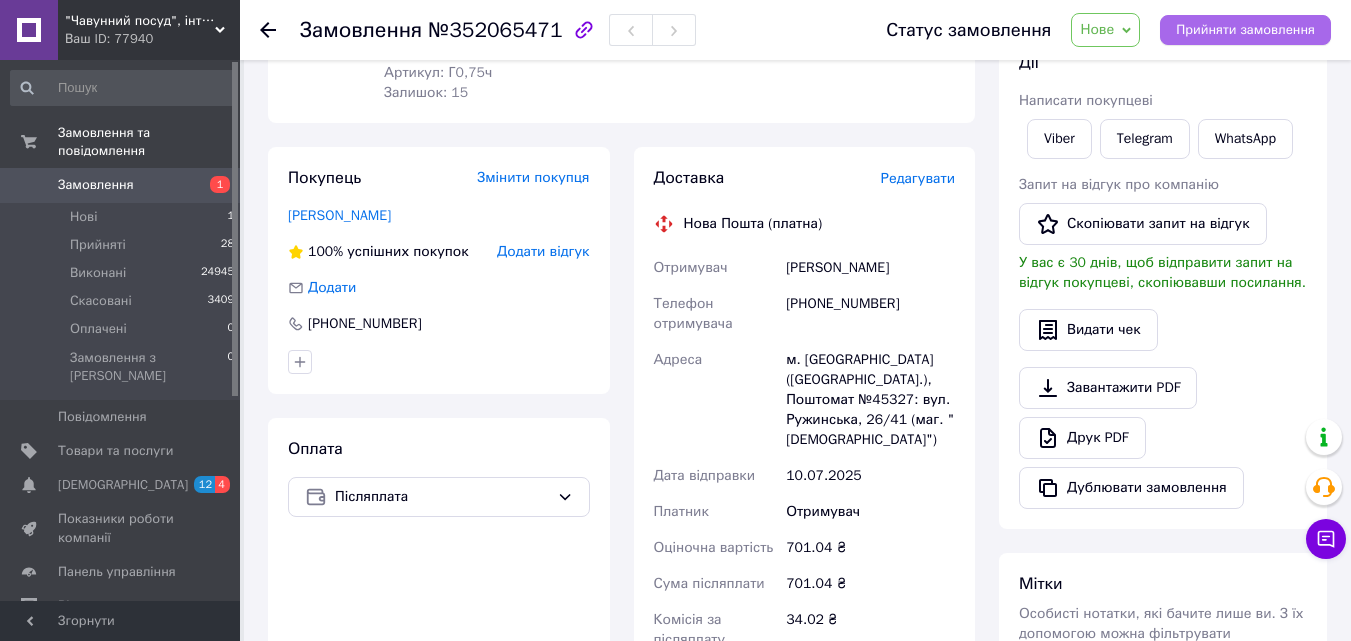 click on "Прийняти замовлення" at bounding box center (1245, 30) 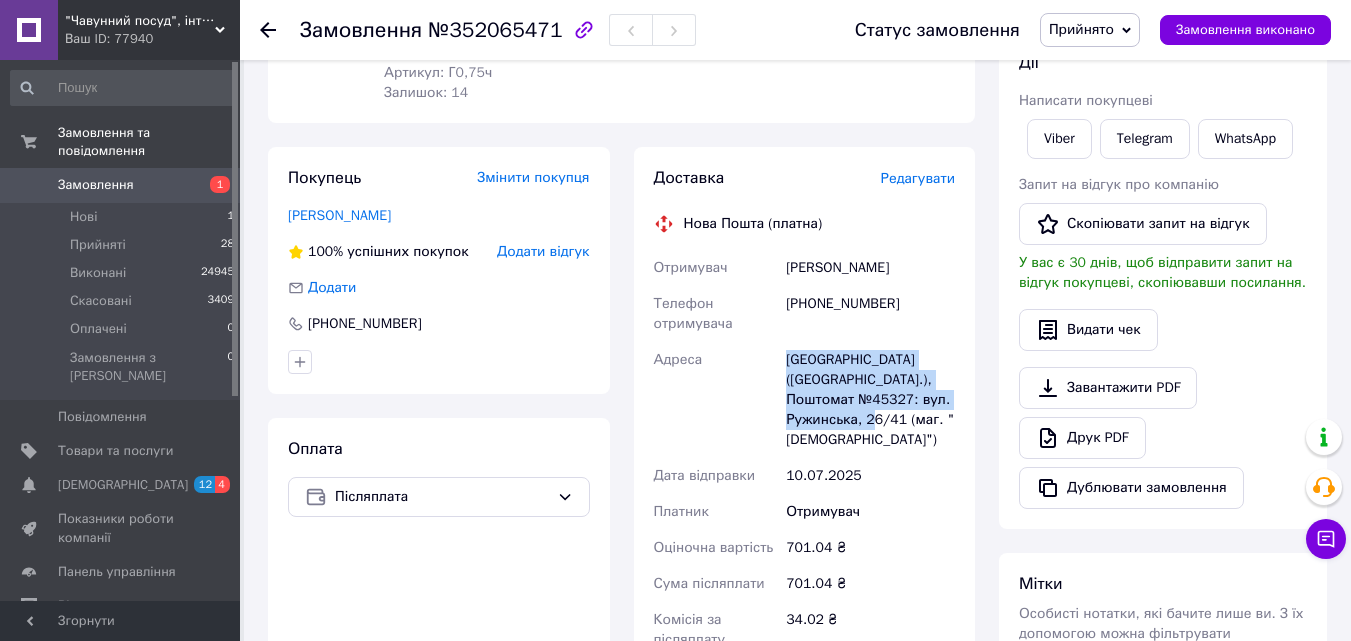 drag, startPoint x: 777, startPoint y: 368, endPoint x: 840, endPoint y: 424, distance: 84.29116 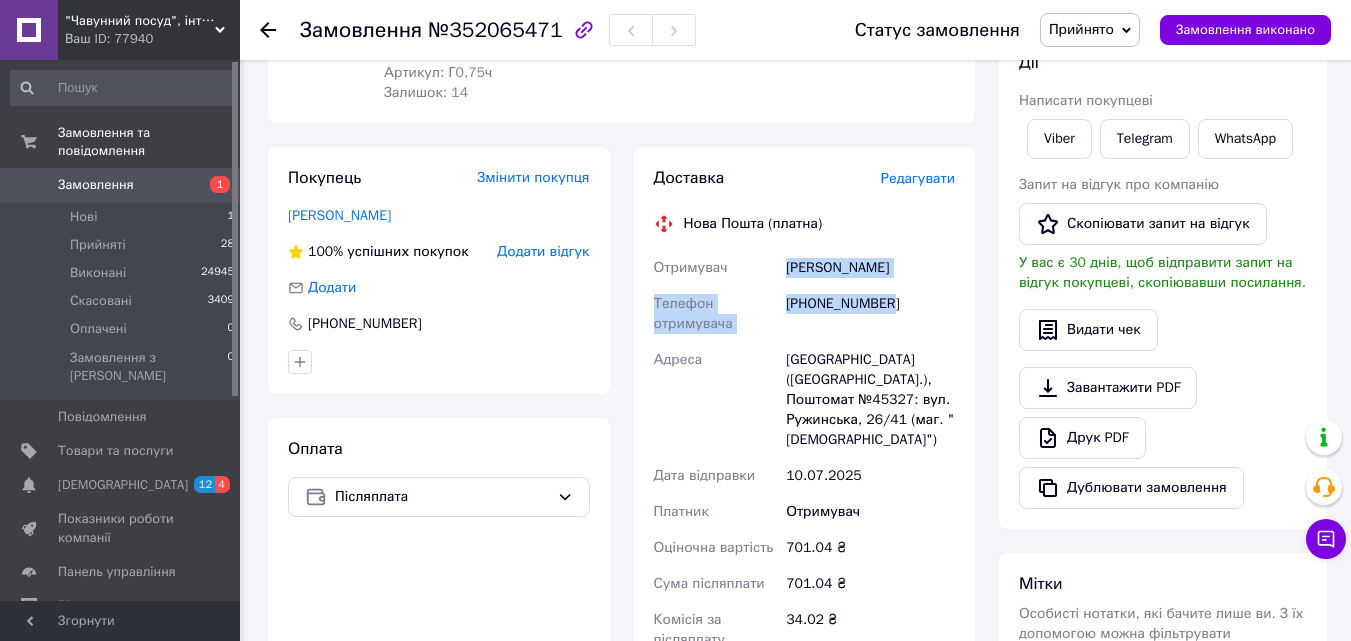 drag, startPoint x: 898, startPoint y: 314, endPoint x: 785, endPoint y: 270, distance: 121.264175 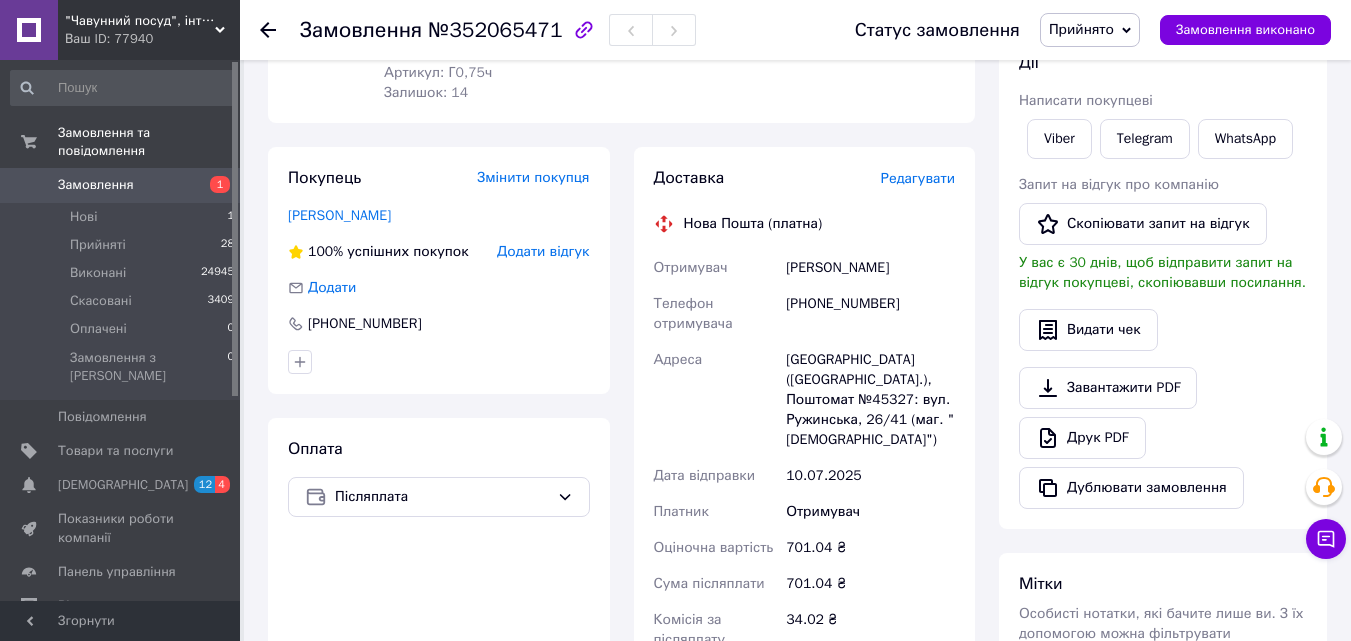 click on "[GEOGRAPHIC_DATA] ([GEOGRAPHIC_DATA].), Поштомат №45327: вул. Ружинська, 26/41 (маг. "[DEMOGRAPHIC_DATA]")" at bounding box center (870, 400) 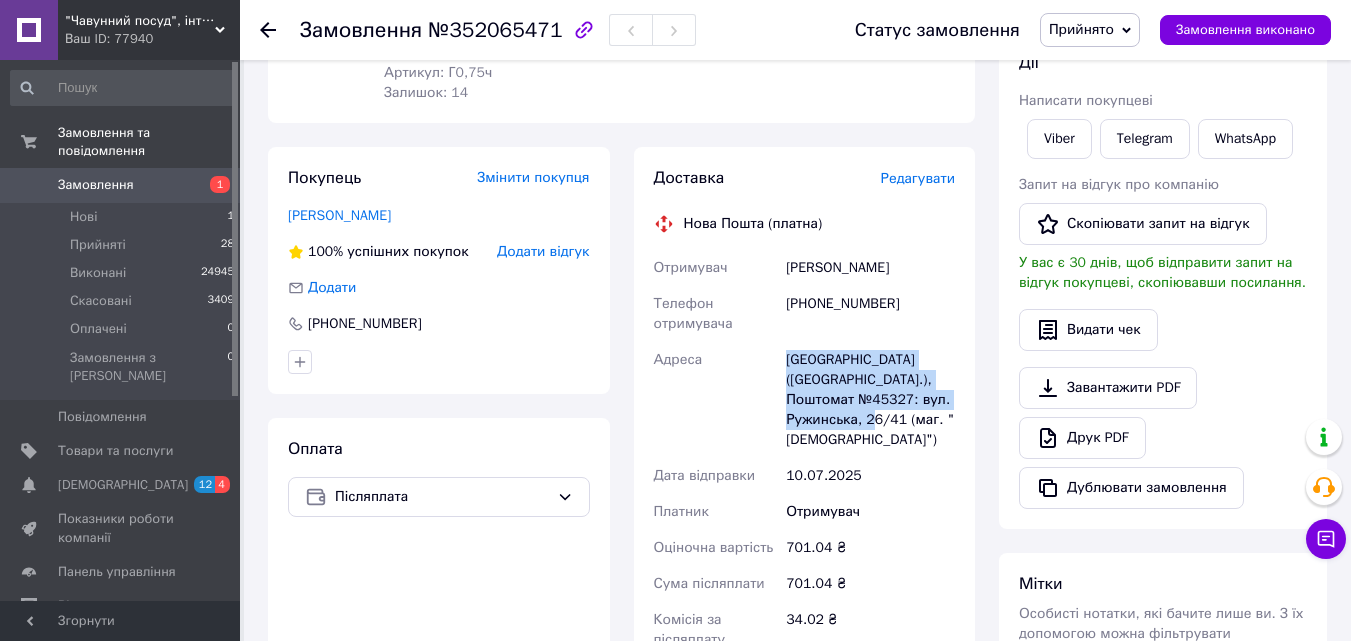 drag, startPoint x: 838, startPoint y: 425, endPoint x: 769, endPoint y: 361, distance: 94.11163 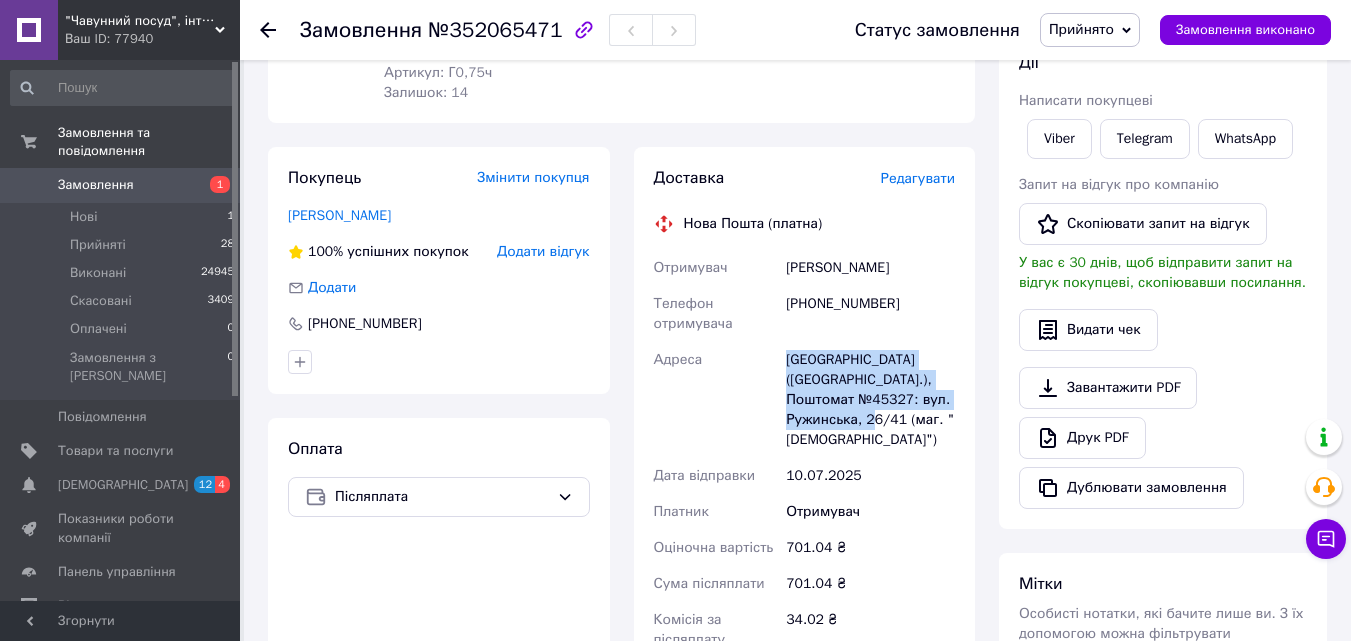 copy on "Адреса Київ (Київська обл.), Поштомат №45327: вул. Ружинська, 26/41 (маг. "Фора")" 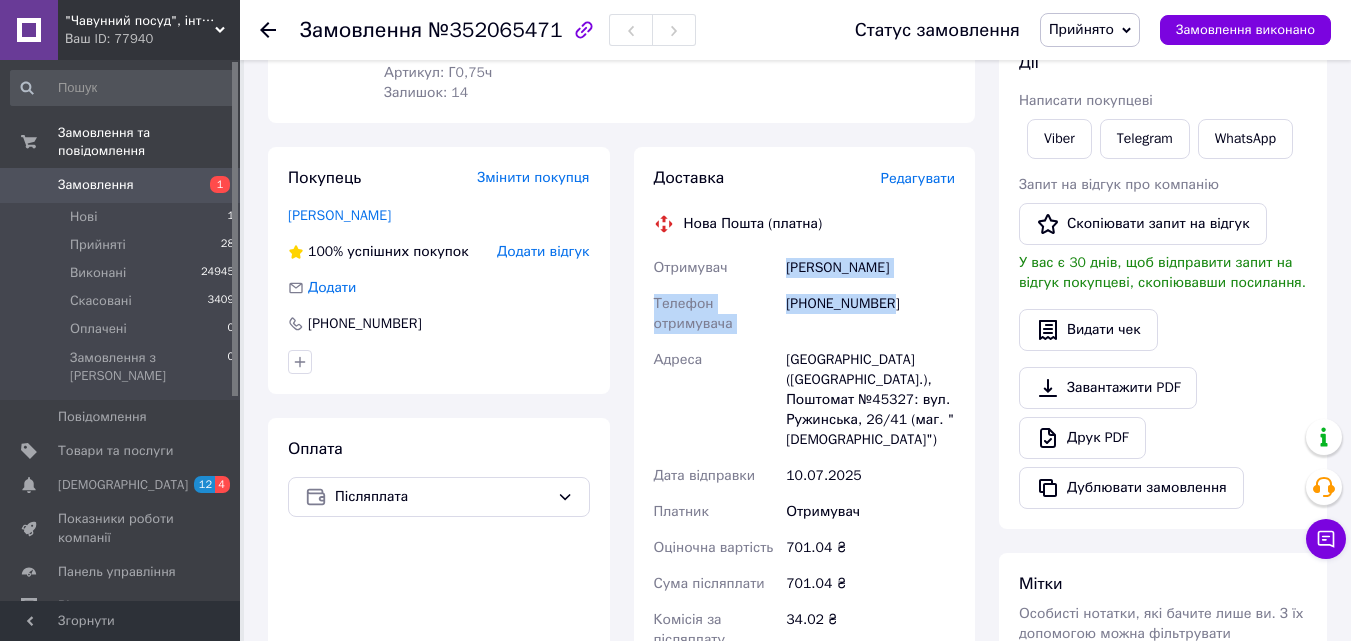 drag, startPoint x: 865, startPoint y: 318, endPoint x: 783, endPoint y: 267, distance: 96.56604 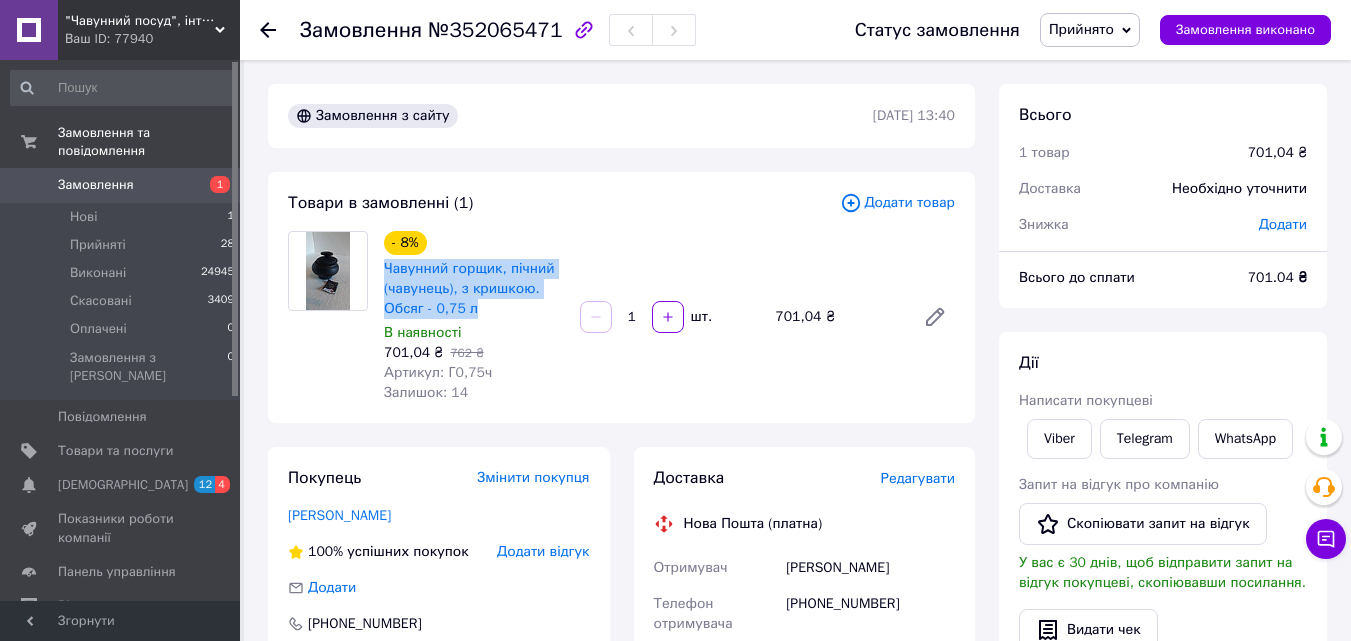 drag, startPoint x: 380, startPoint y: 264, endPoint x: 477, endPoint y: 307, distance: 106.10372 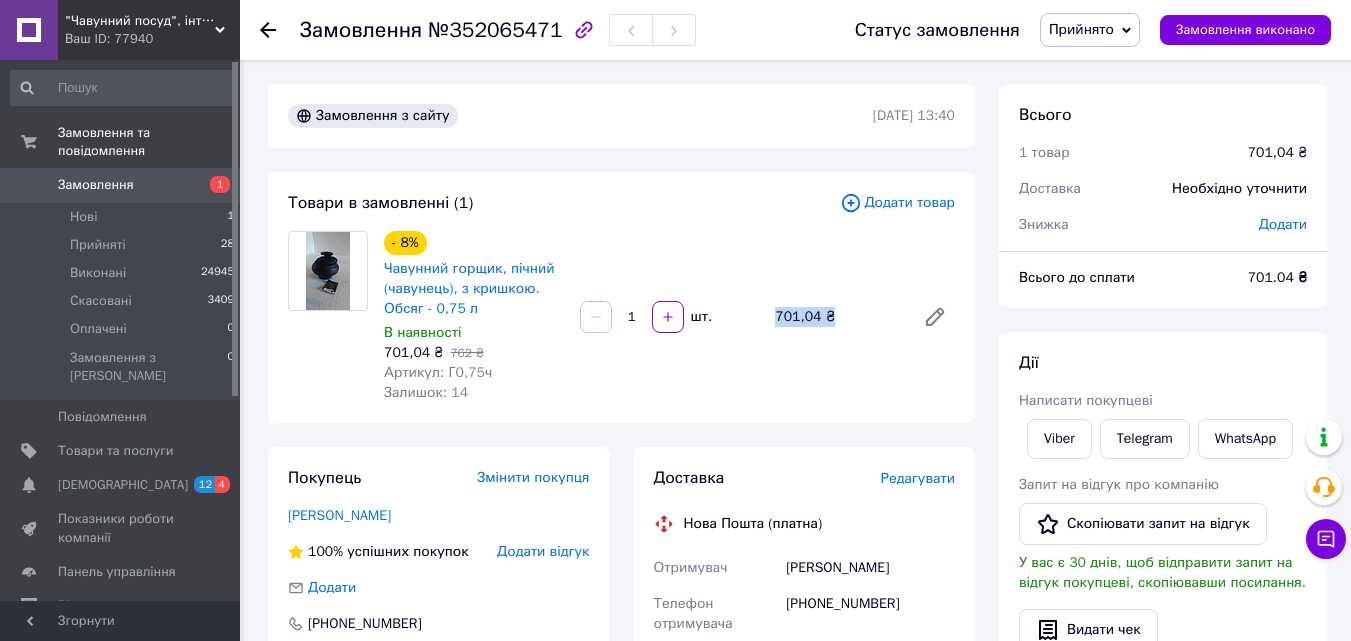 drag, startPoint x: 758, startPoint y: 344, endPoint x: 833, endPoint y: 370, distance: 79.37884 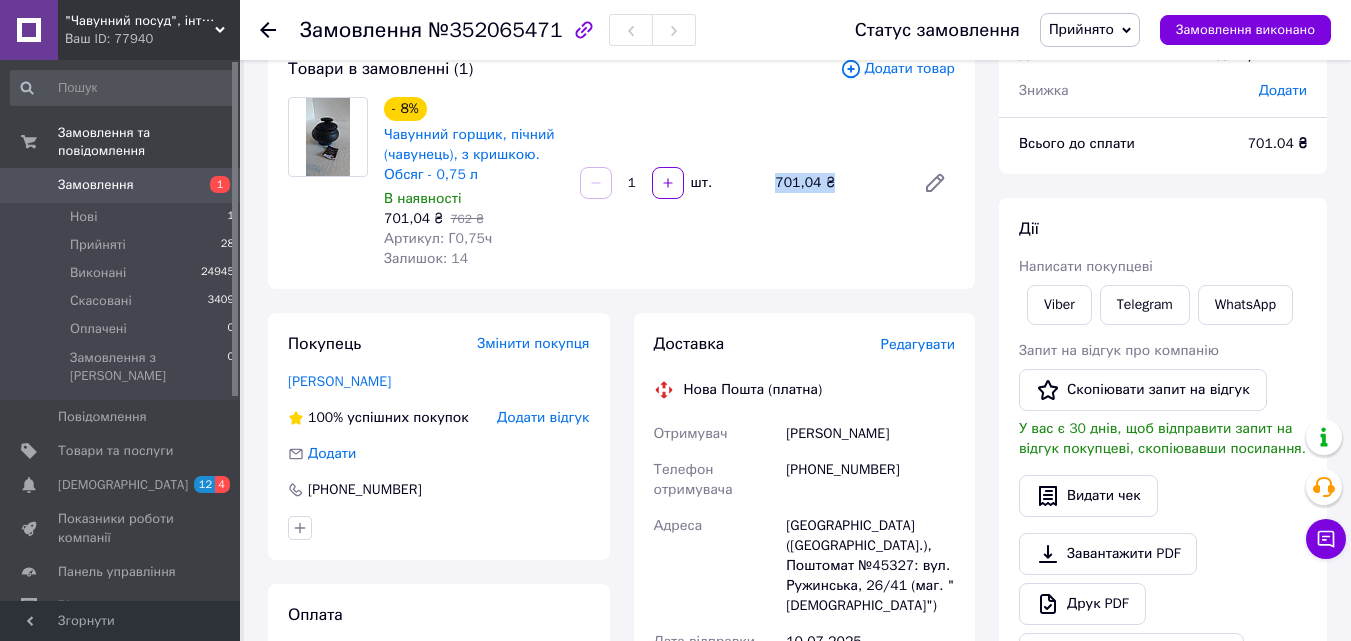 scroll, scrollTop: 0, scrollLeft: 0, axis: both 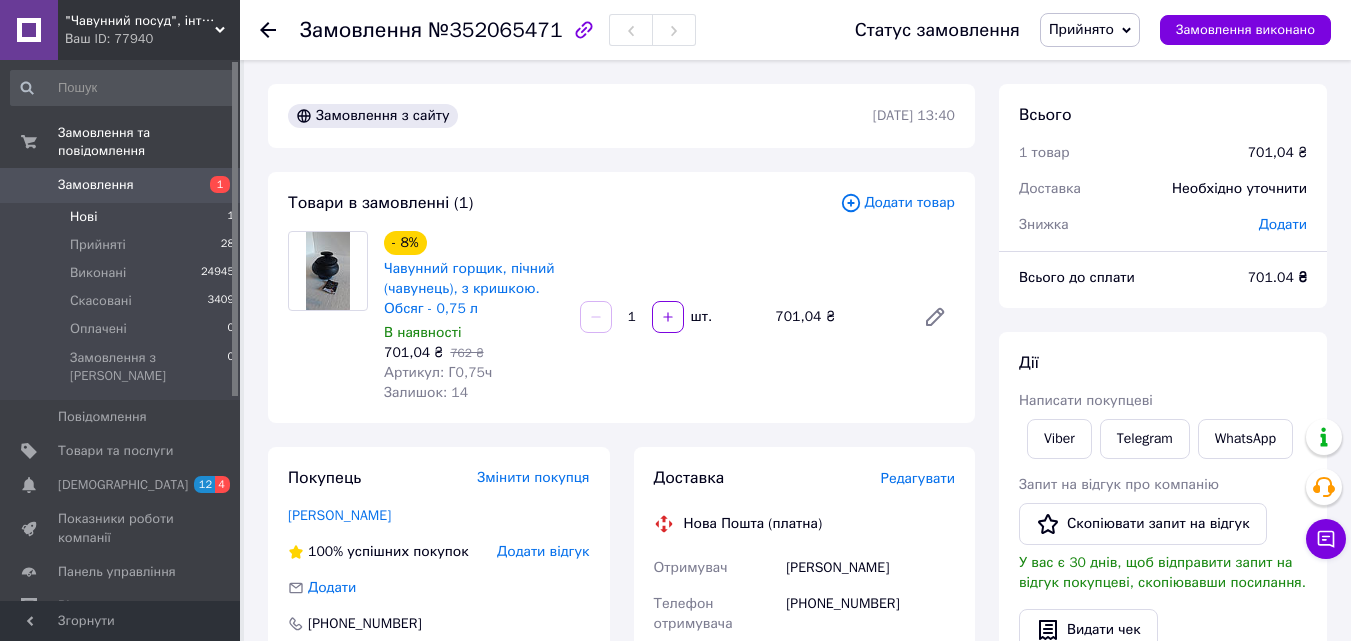 click on "Нові 1" at bounding box center [123, 217] 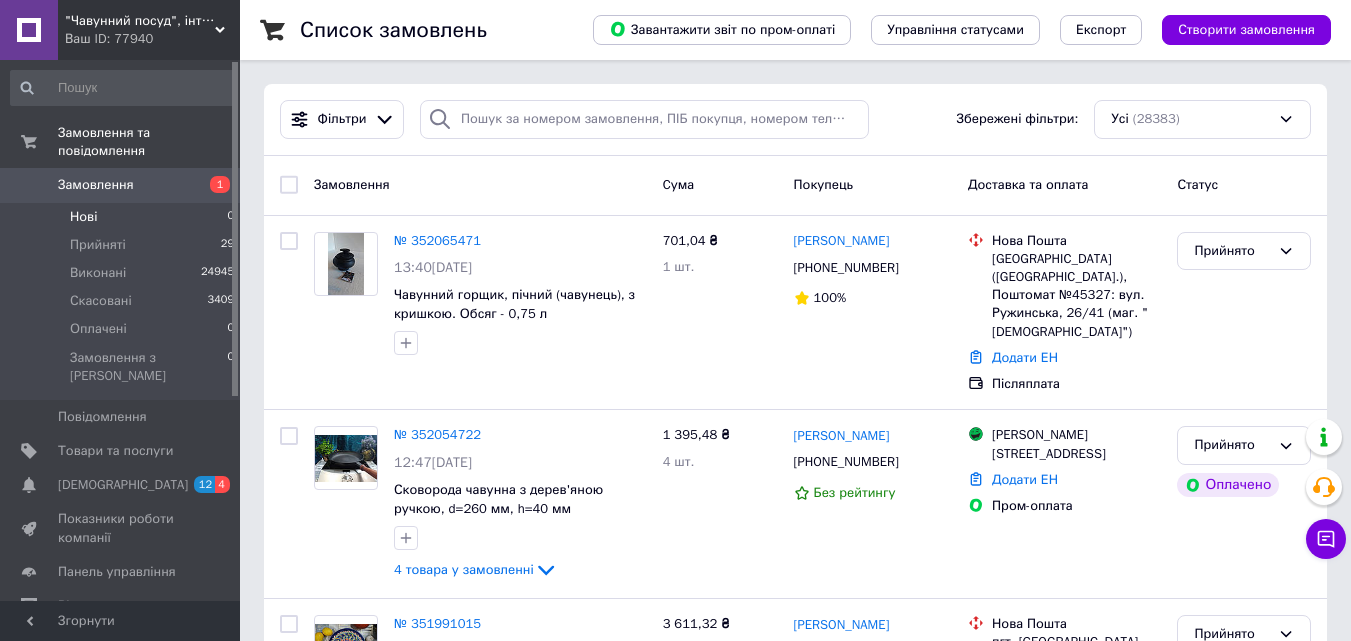click on "Нові" at bounding box center [83, 217] 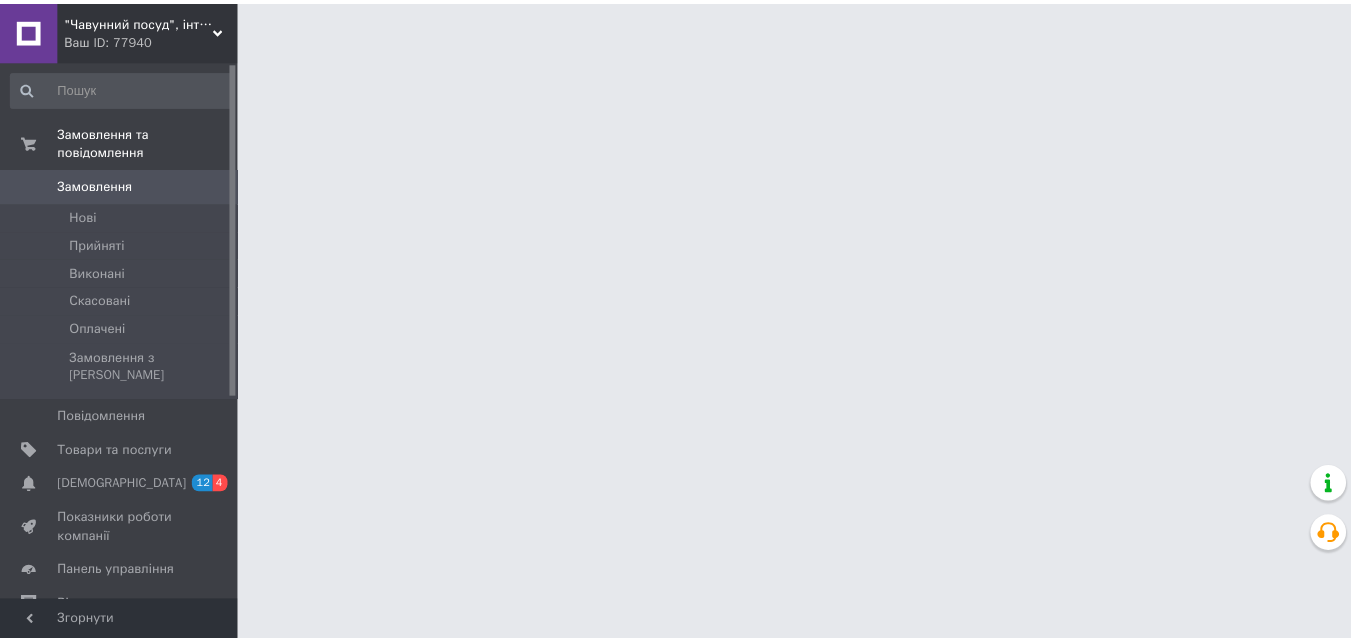 scroll, scrollTop: 0, scrollLeft: 0, axis: both 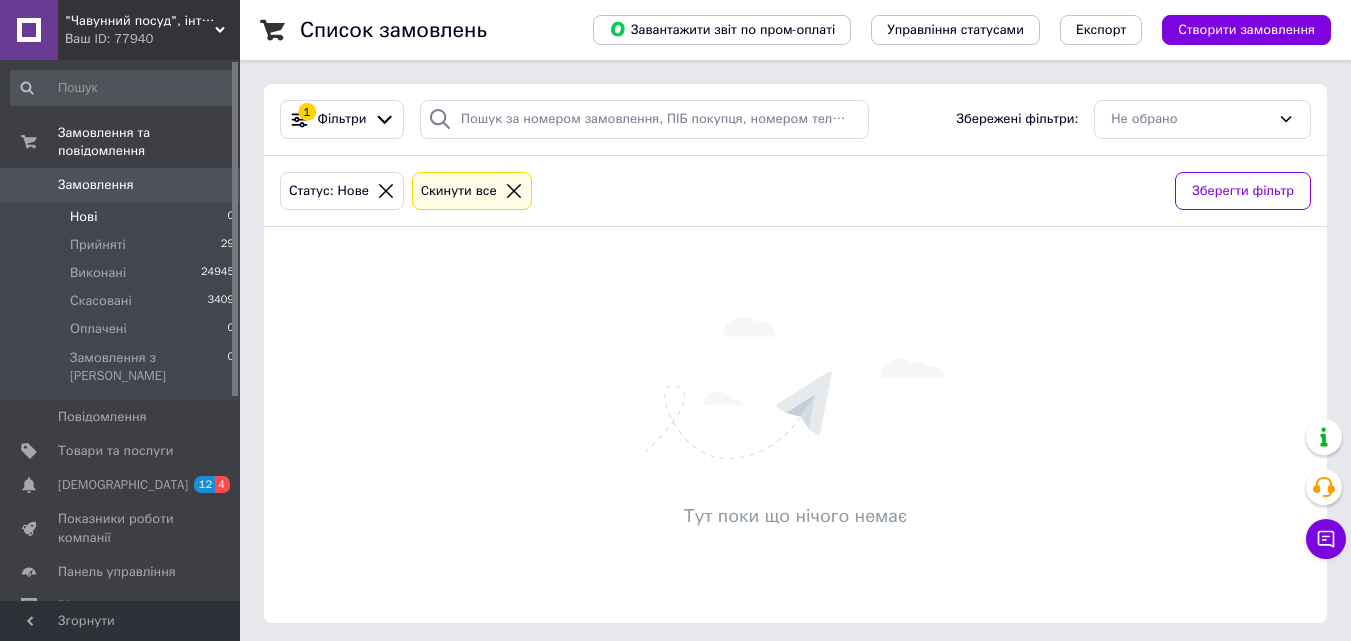 drag, startPoint x: 1296, startPoint y: 368, endPoint x: 1287, endPoint y: 356, distance: 15 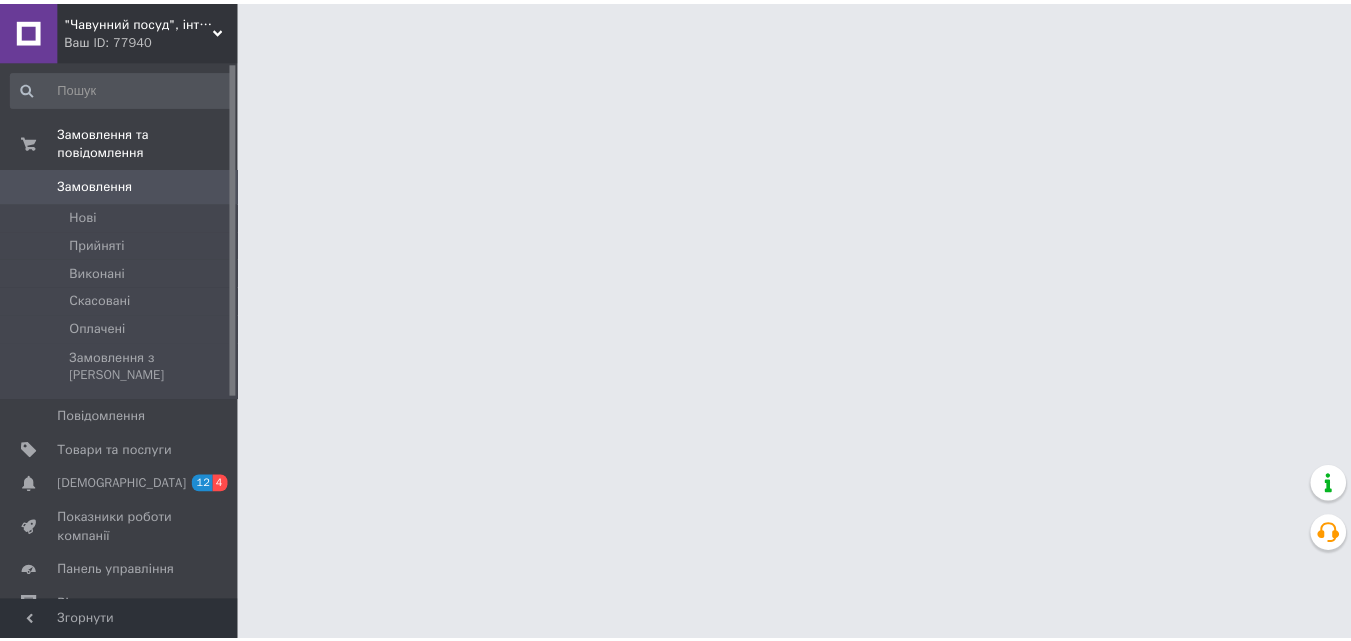 scroll, scrollTop: 0, scrollLeft: 0, axis: both 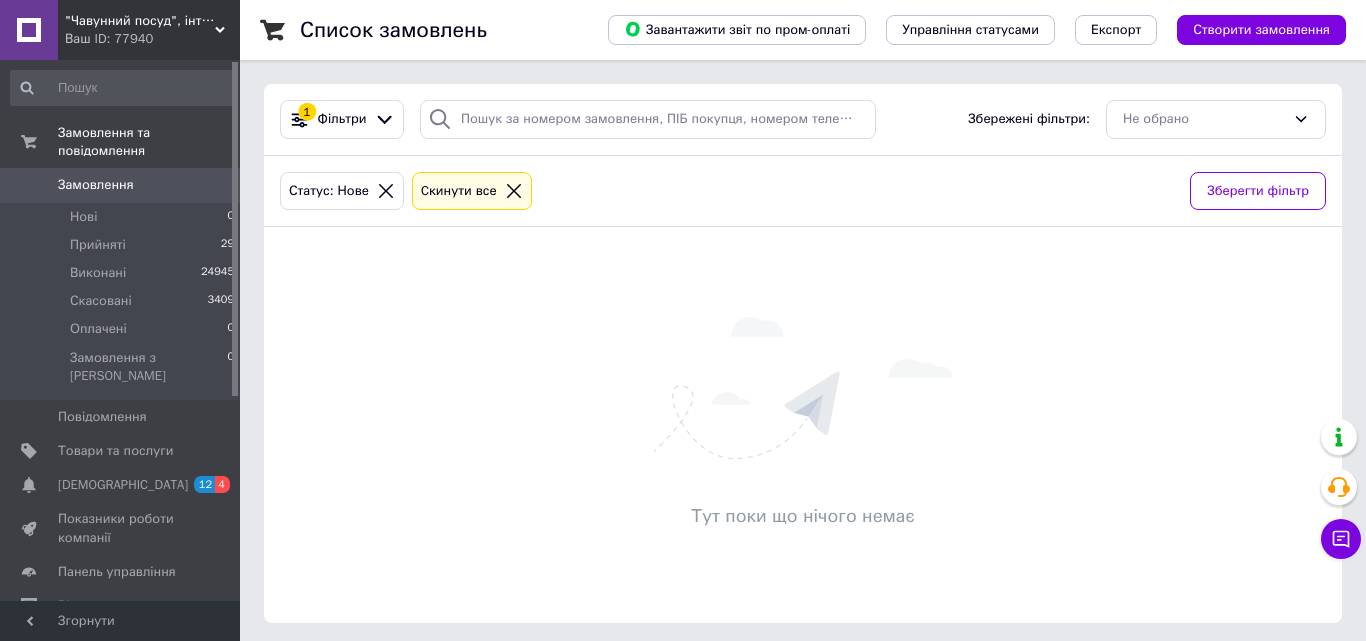 click on "Тут поки що нічого немає" at bounding box center (803, 425) 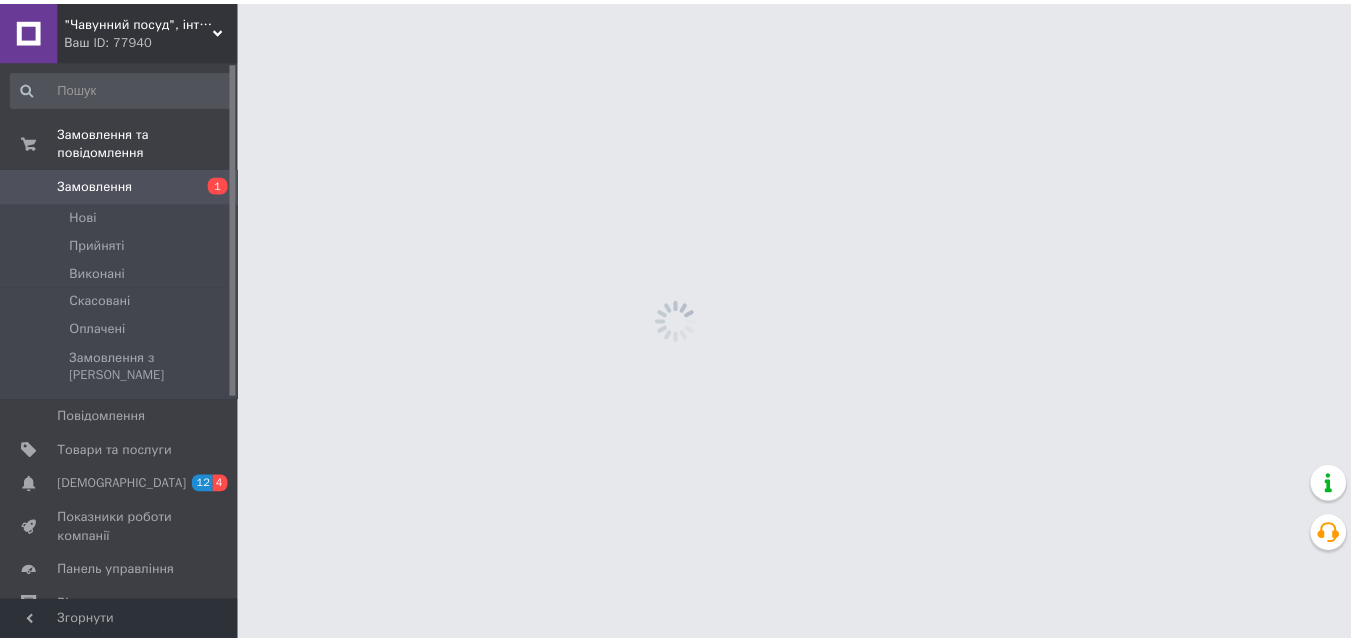 scroll, scrollTop: 0, scrollLeft: 0, axis: both 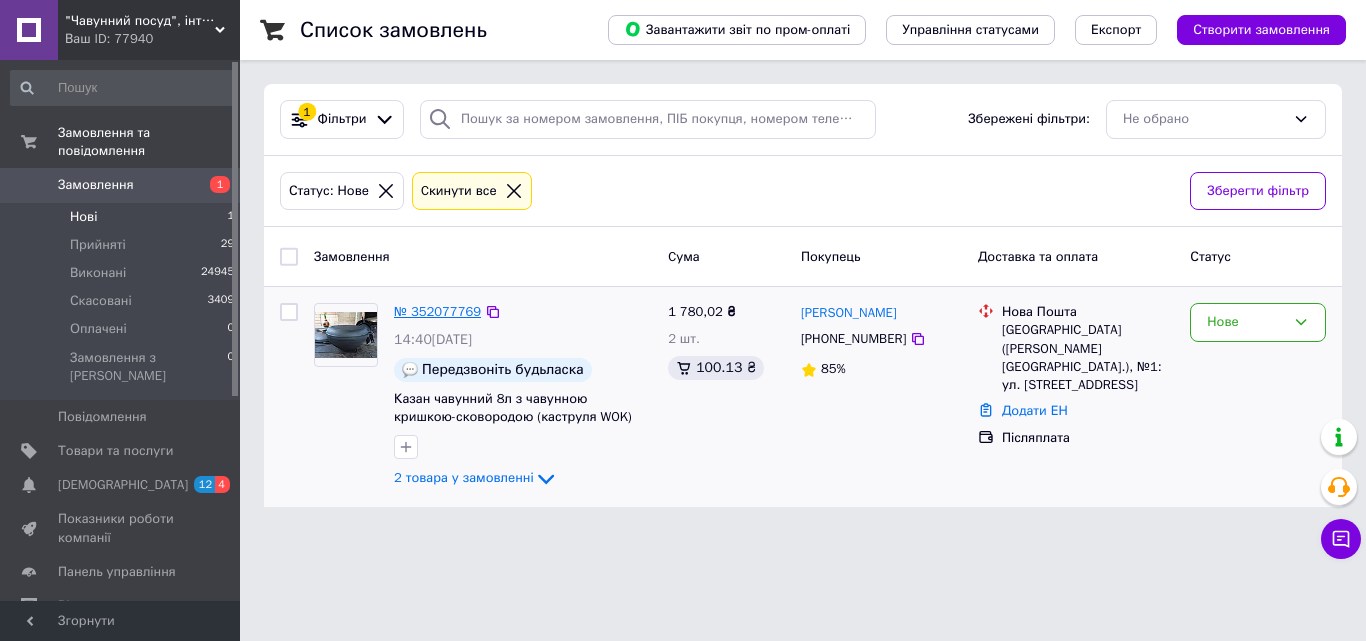 click on "№ 352077769" at bounding box center [437, 311] 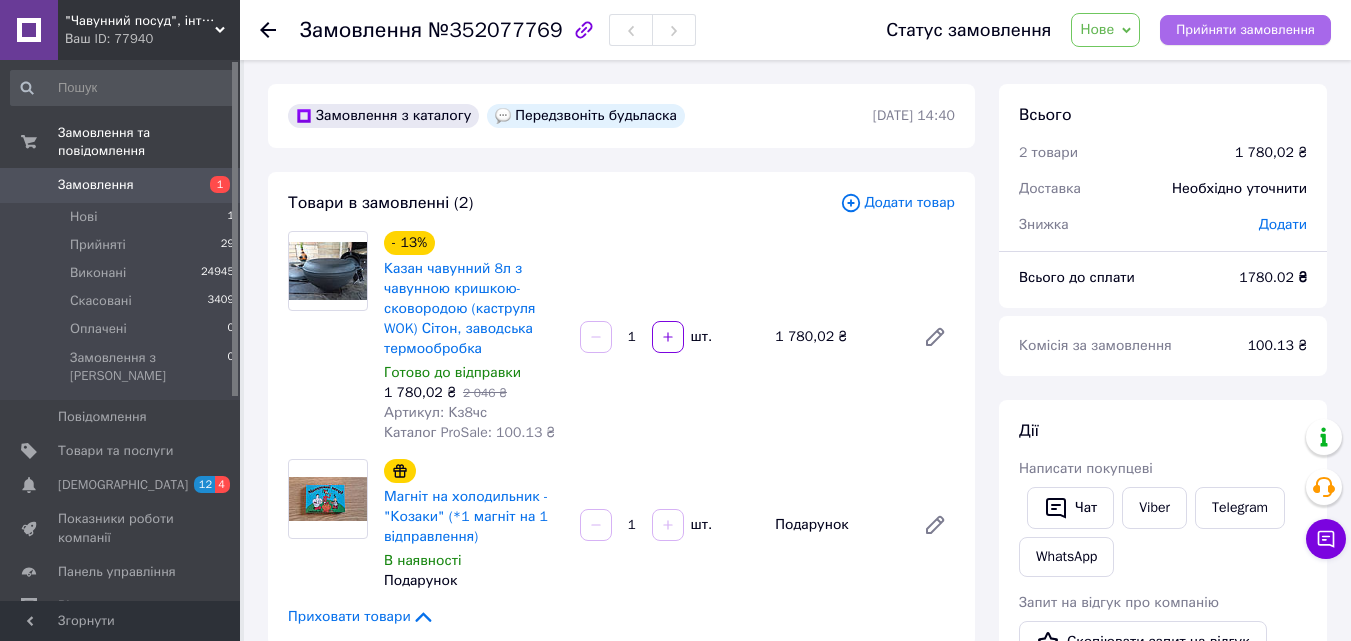 click on "Прийняти замовлення" at bounding box center [1245, 30] 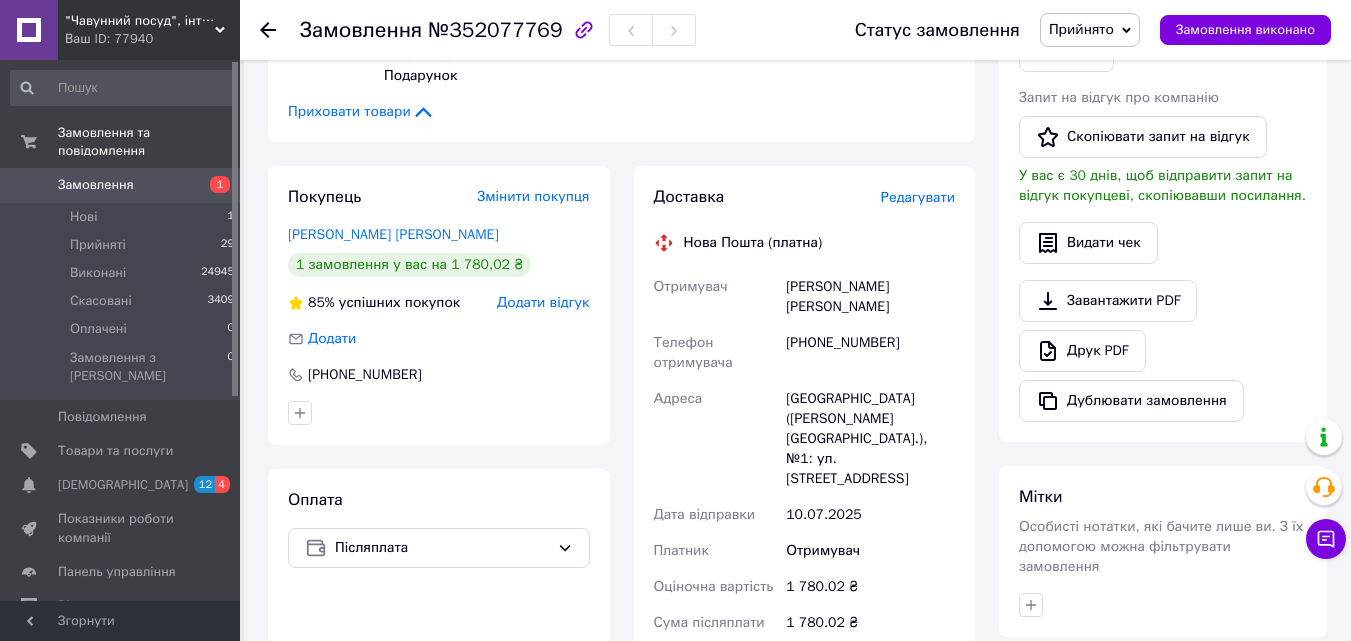 scroll, scrollTop: 500, scrollLeft: 0, axis: vertical 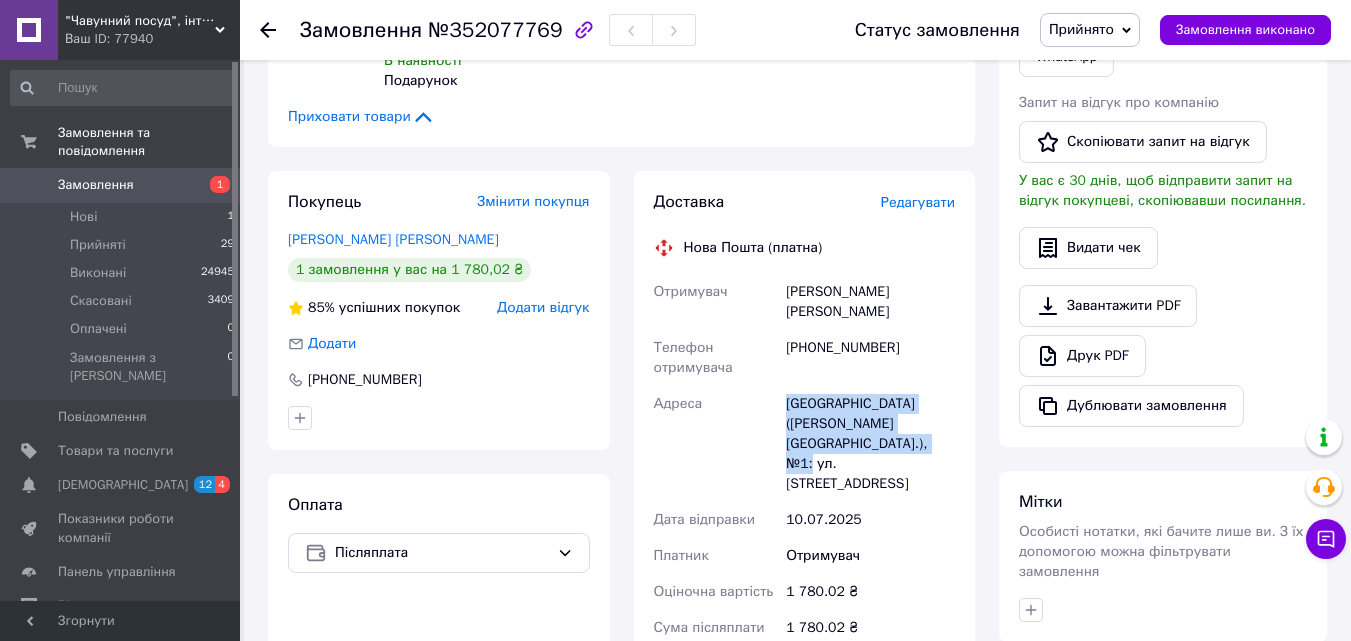 drag, startPoint x: 800, startPoint y: 395, endPoint x: 986, endPoint y: 433, distance: 189.84204 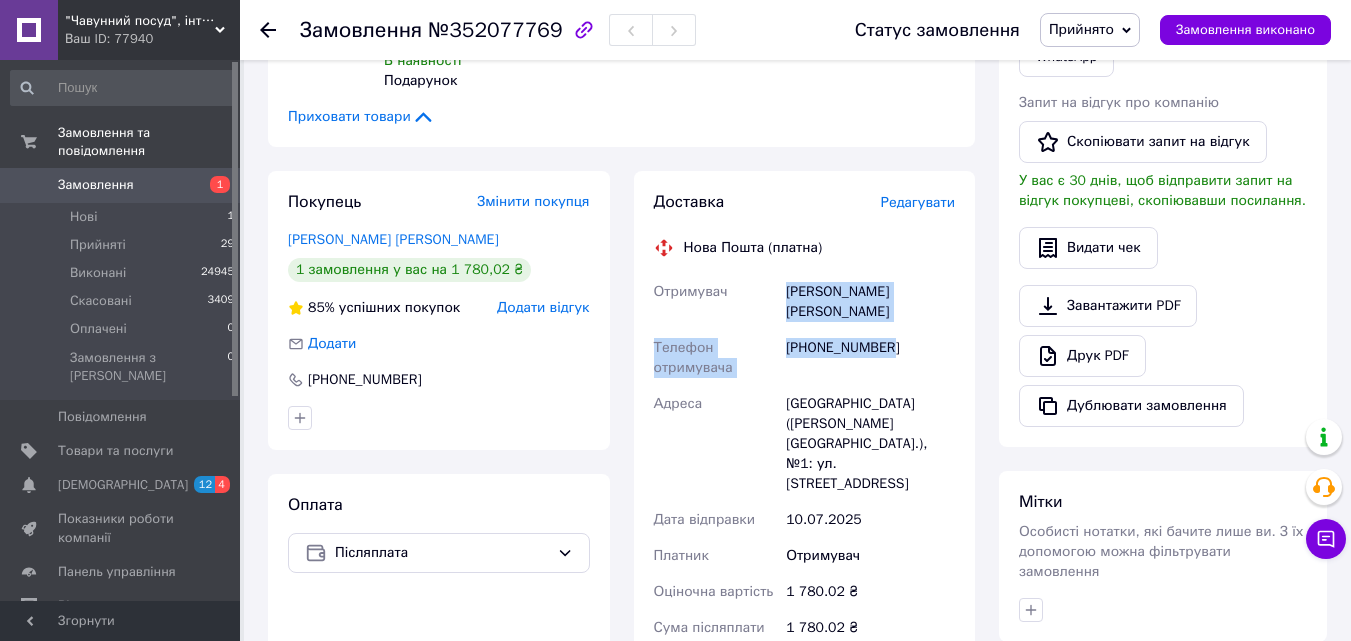 drag, startPoint x: 890, startPoint y: 329, endPoint x: 773, endPoint y: 291, distance: 123.01626 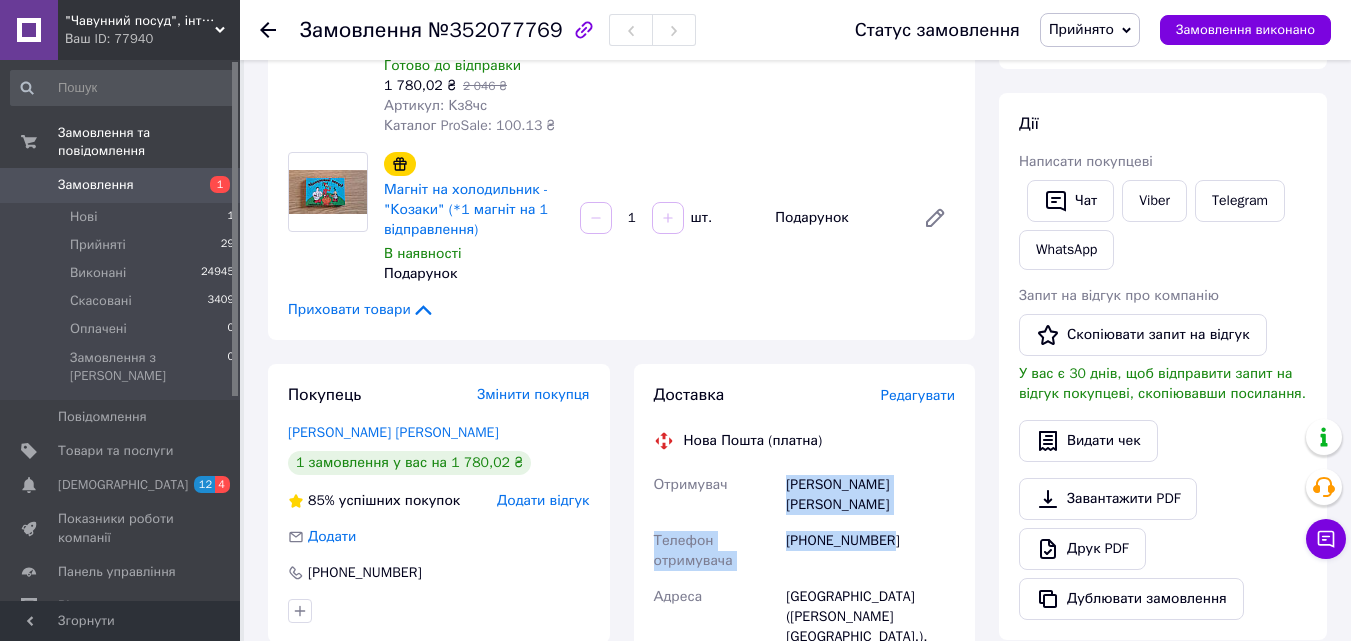 scroll, scrollTop: 100, scrollLeft: 0, axis: vertical 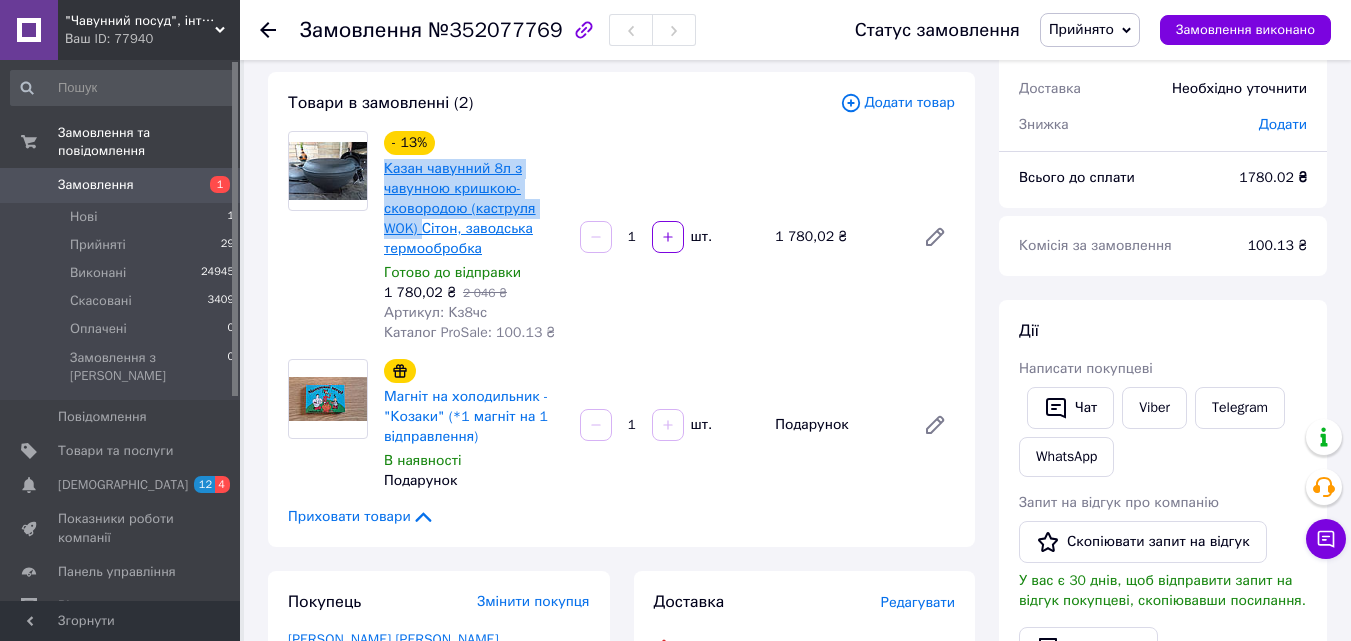 drag, startPoint x: 380, startPoint y: 172, endPoint x: 422, endPoint y: 232, distance: 73.239334 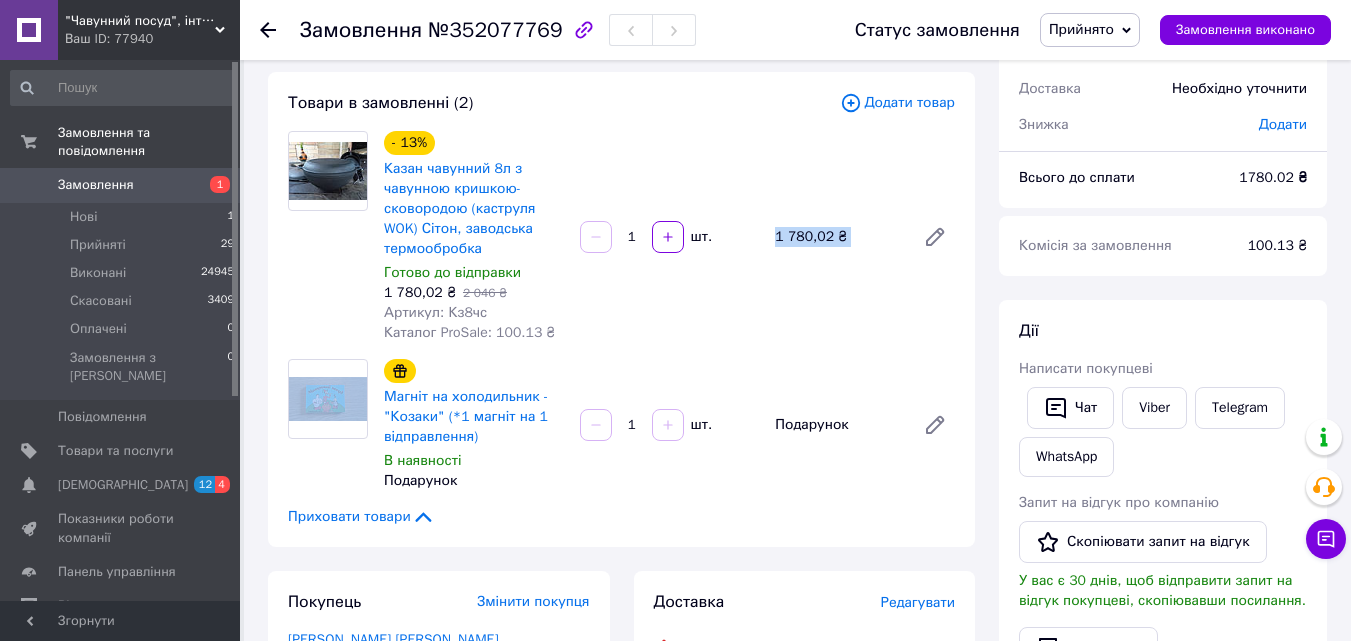 drag, startPoint x: 773, startPoint y: 262, endPoint x: 897, endPoint y: 273, distance: 124.486946 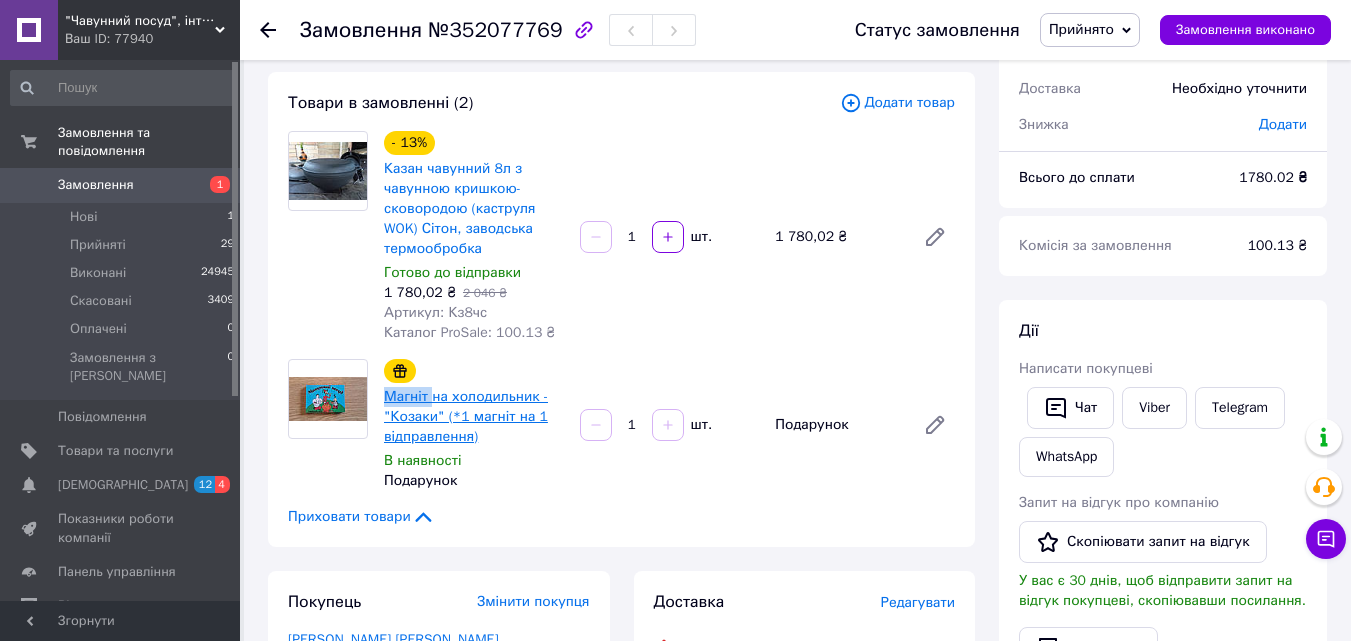 drag, startPoint x: 383, startPoint y: 397, endPoint x: 431, endPoint y: 399, distance: 48.04165 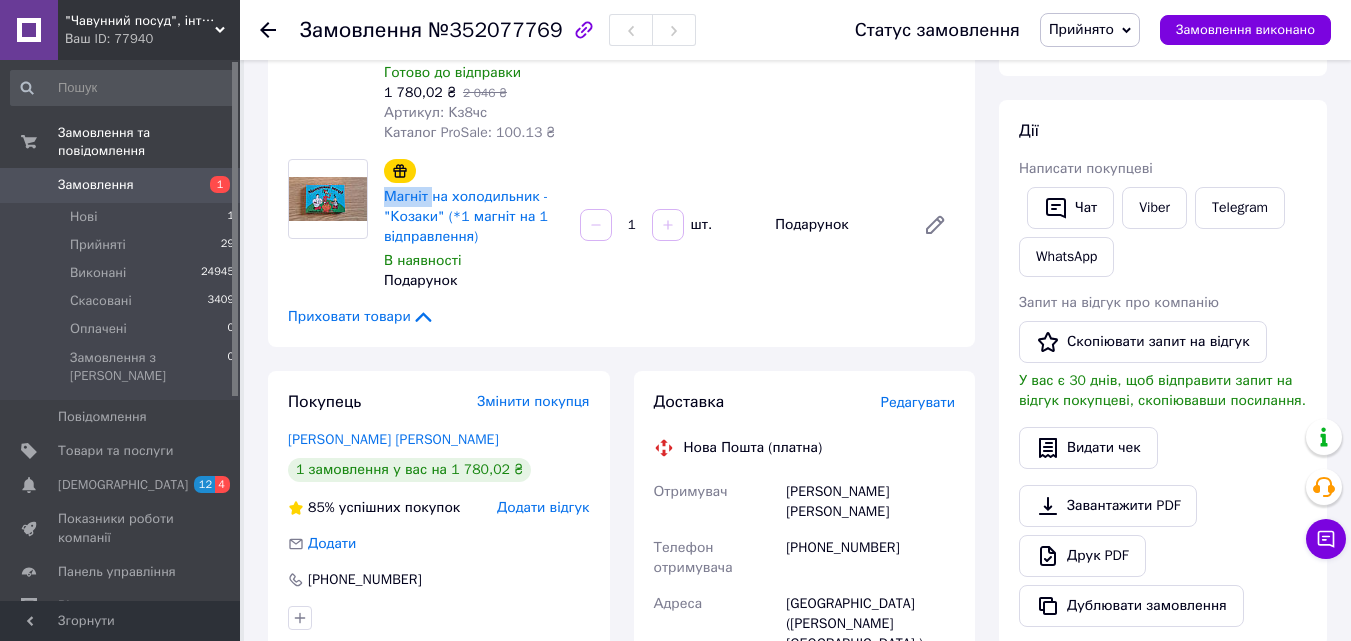 scroll, scrollTop: 500, scrollLeft: 0, axis: vertical 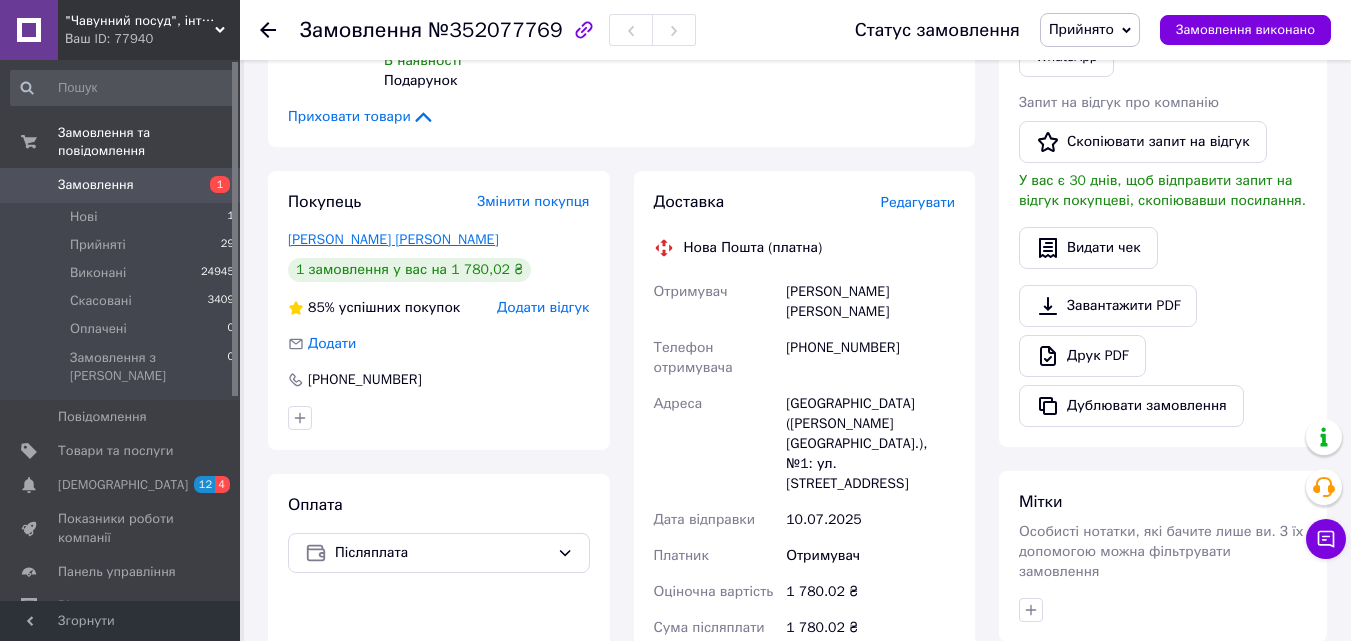 click on "Щитовський Андрій" at bounding box center (393, 239) 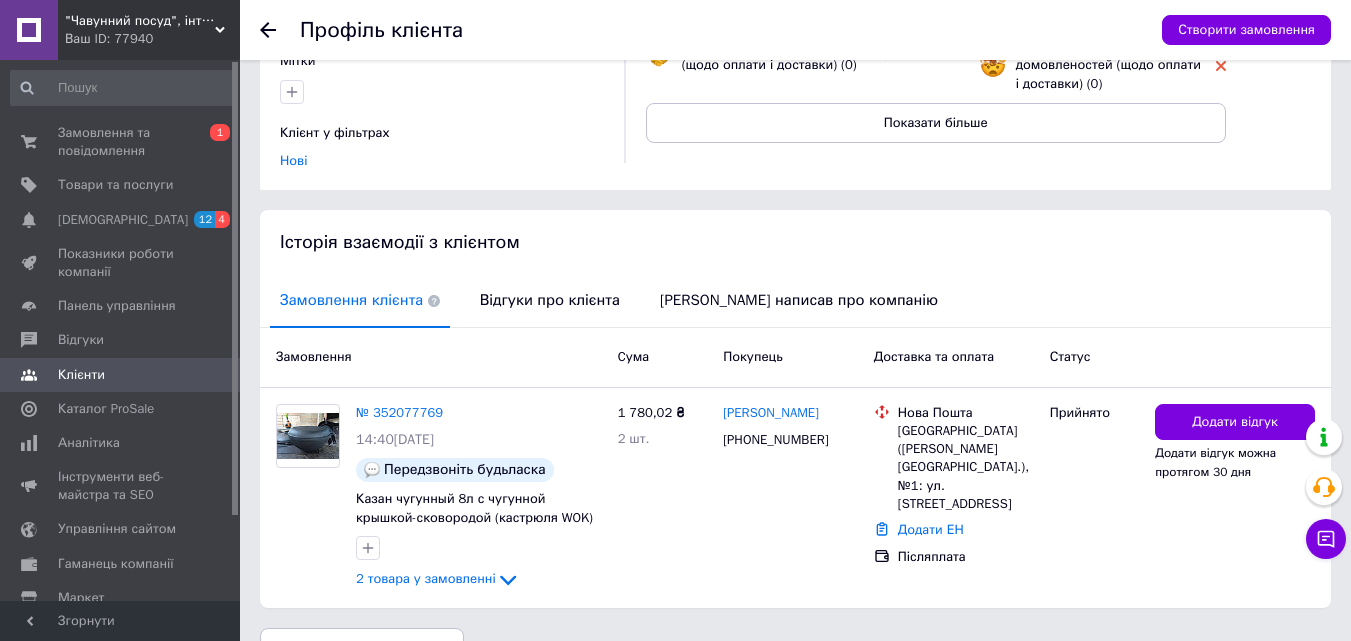 scroll, scrollTop: 299, scrollLeft: 0, axis: vertical 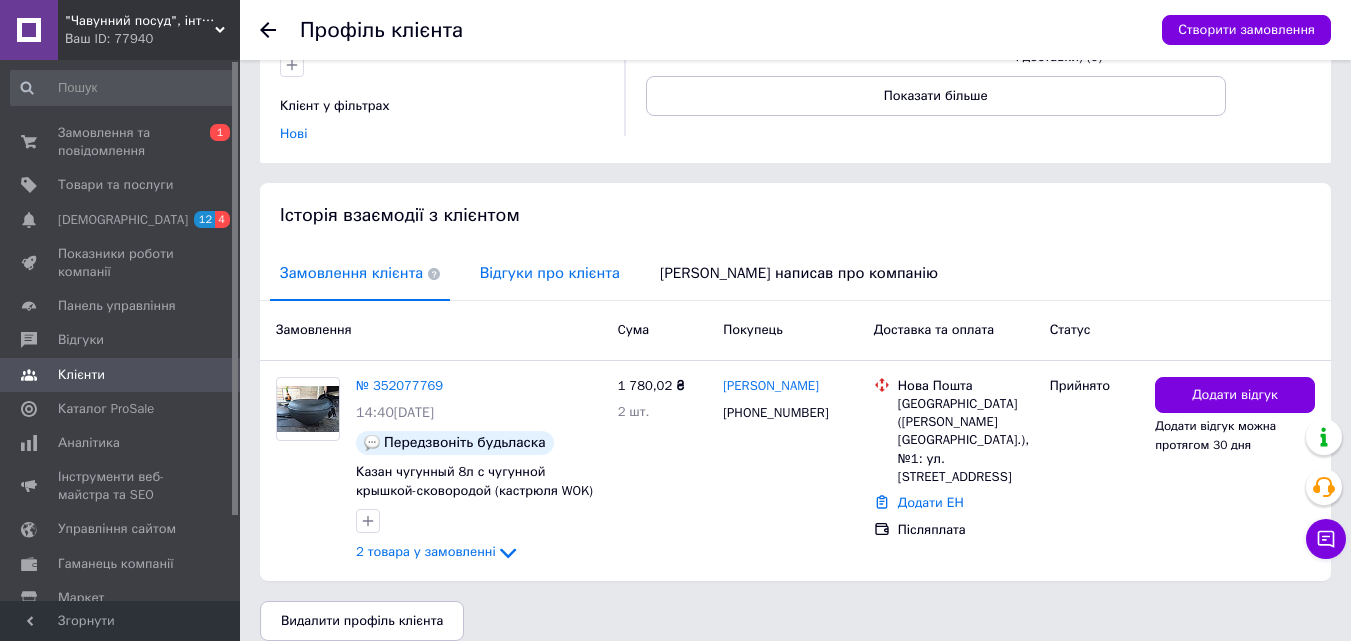 click on "Відгуки про клієнта" at bounding box center [550, 273] 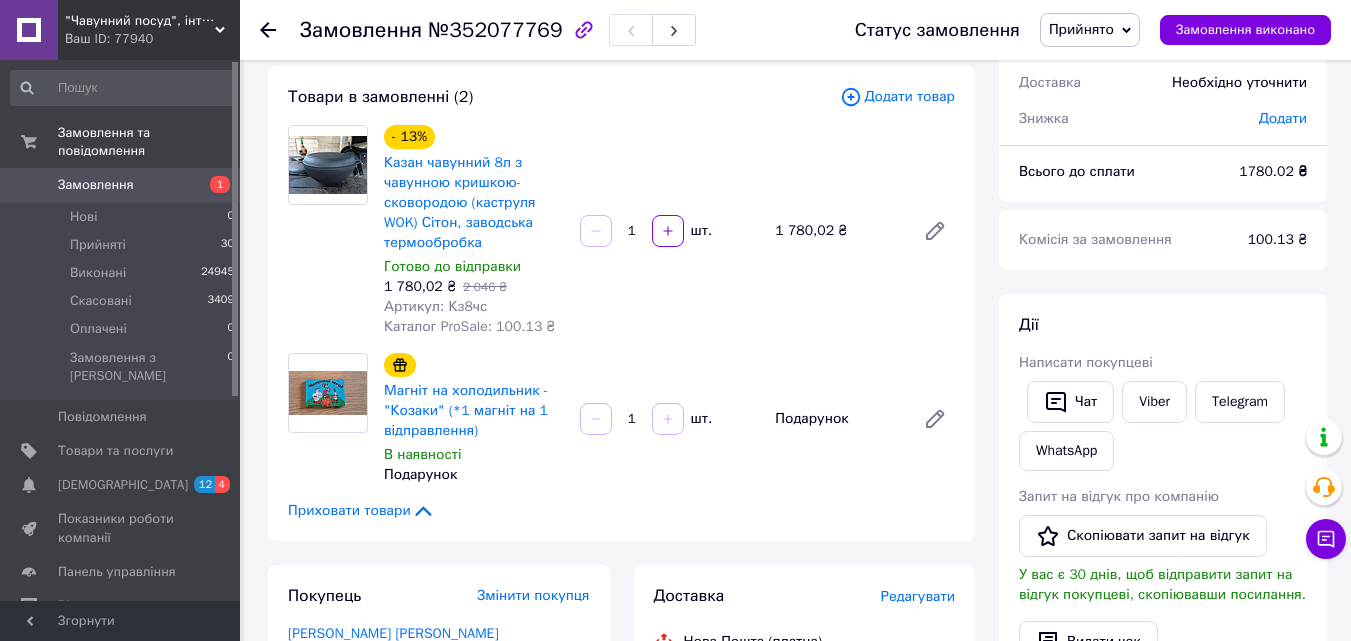 scroll, scrollTop: 0, scrollLeft: 0, axis: both 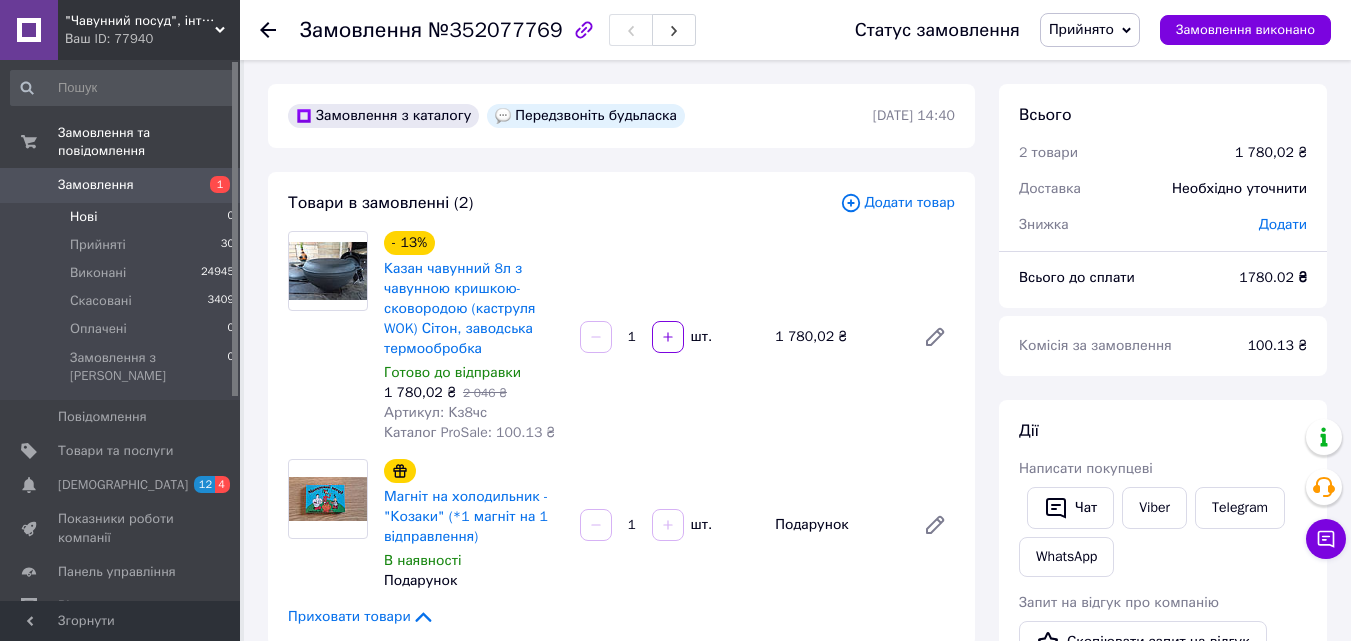 click on "Нові 0" at bounding box center [123, 217] 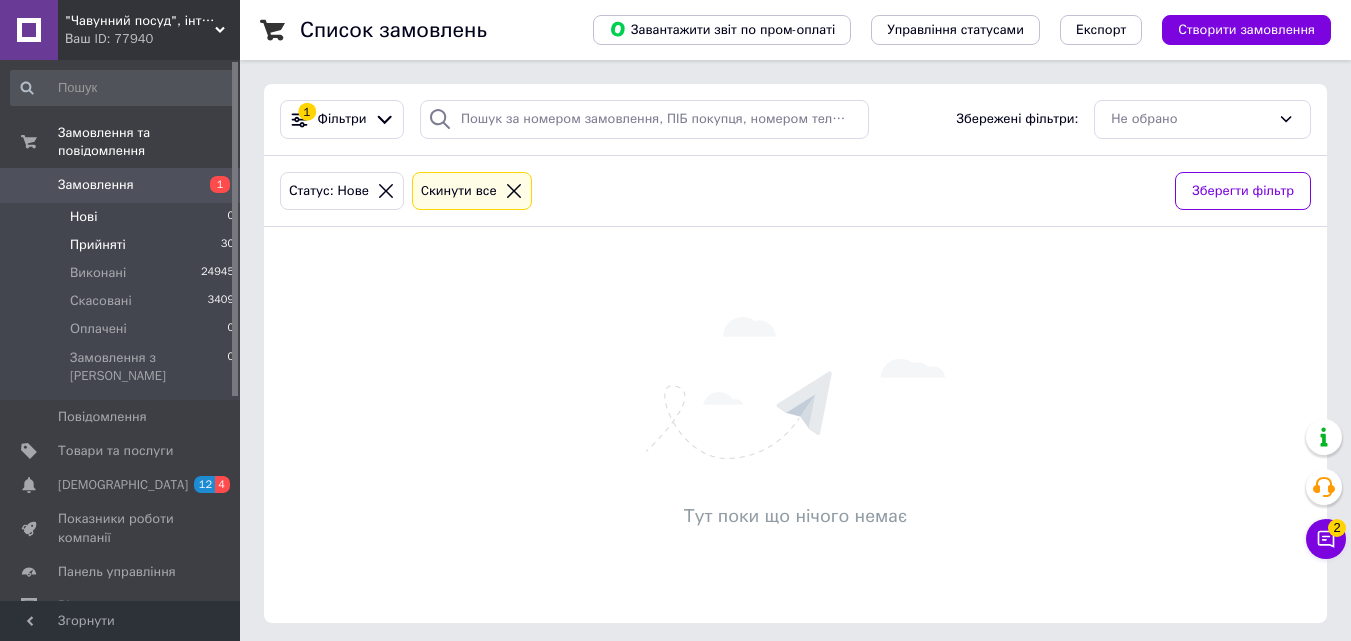click on "Прийняті 30" at bounding box center (123, 245) 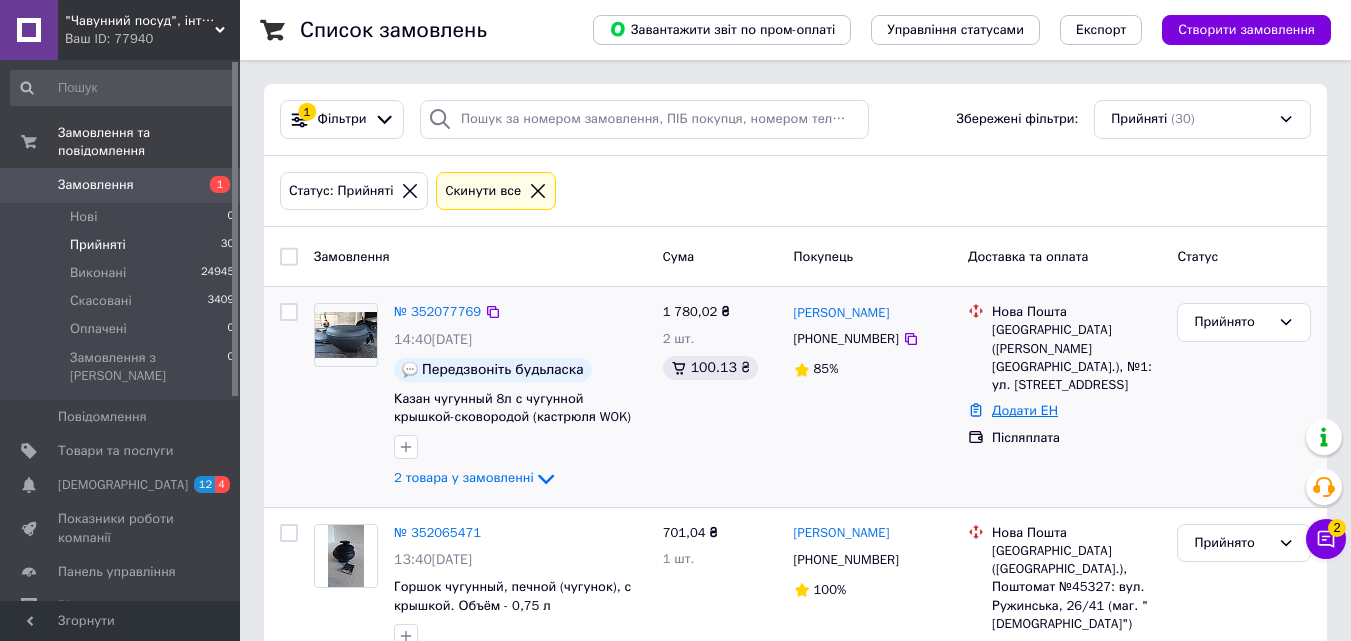 click on "Додати ЕН" at bounding box center [1025, 410] 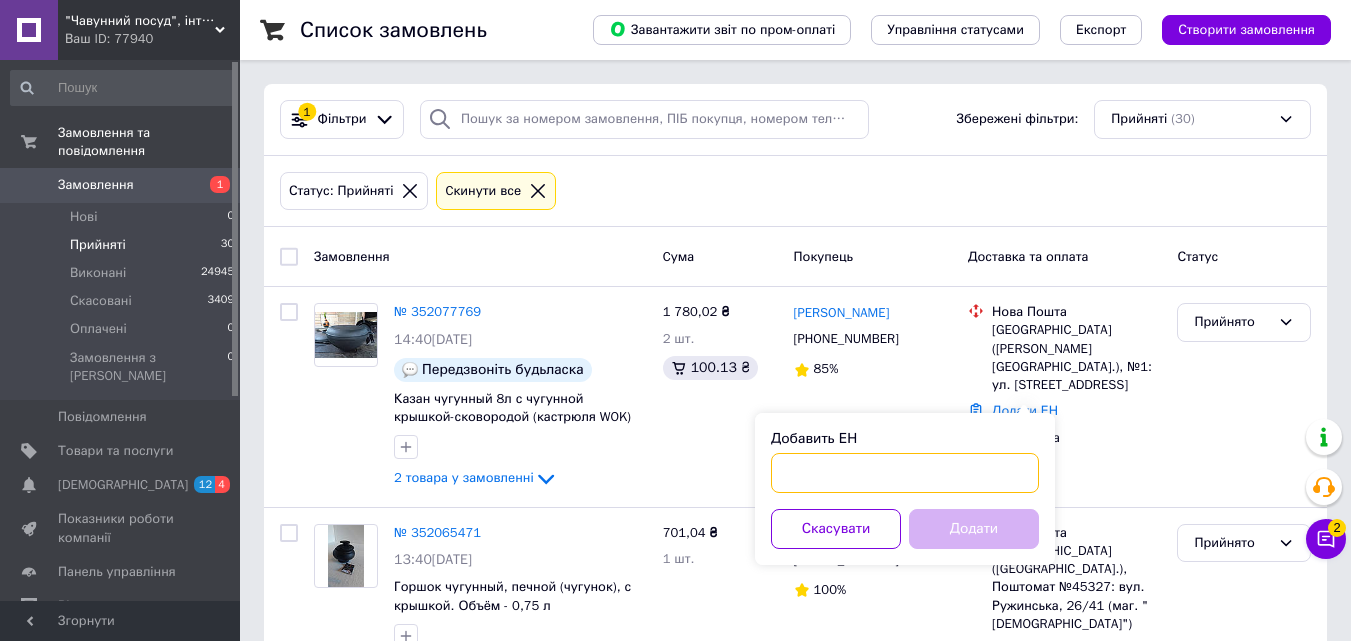 click on "Добавить ЕН" at bounding box center [905, 473] 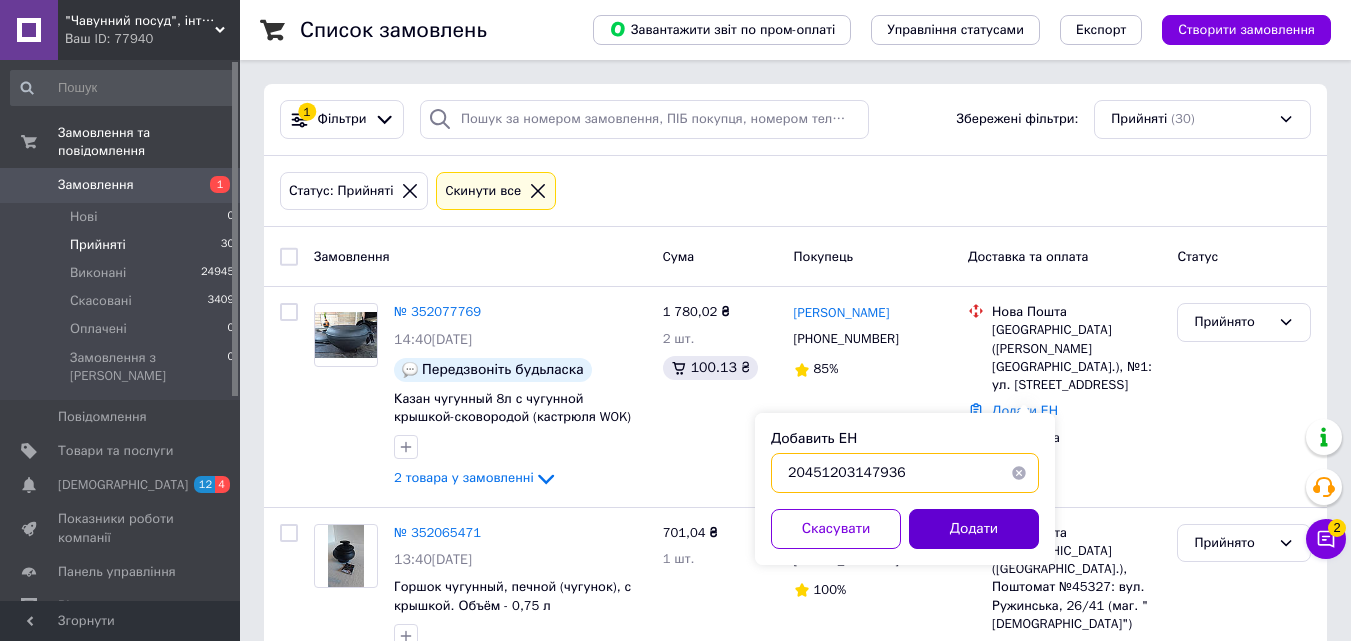 type on "20451203147936" 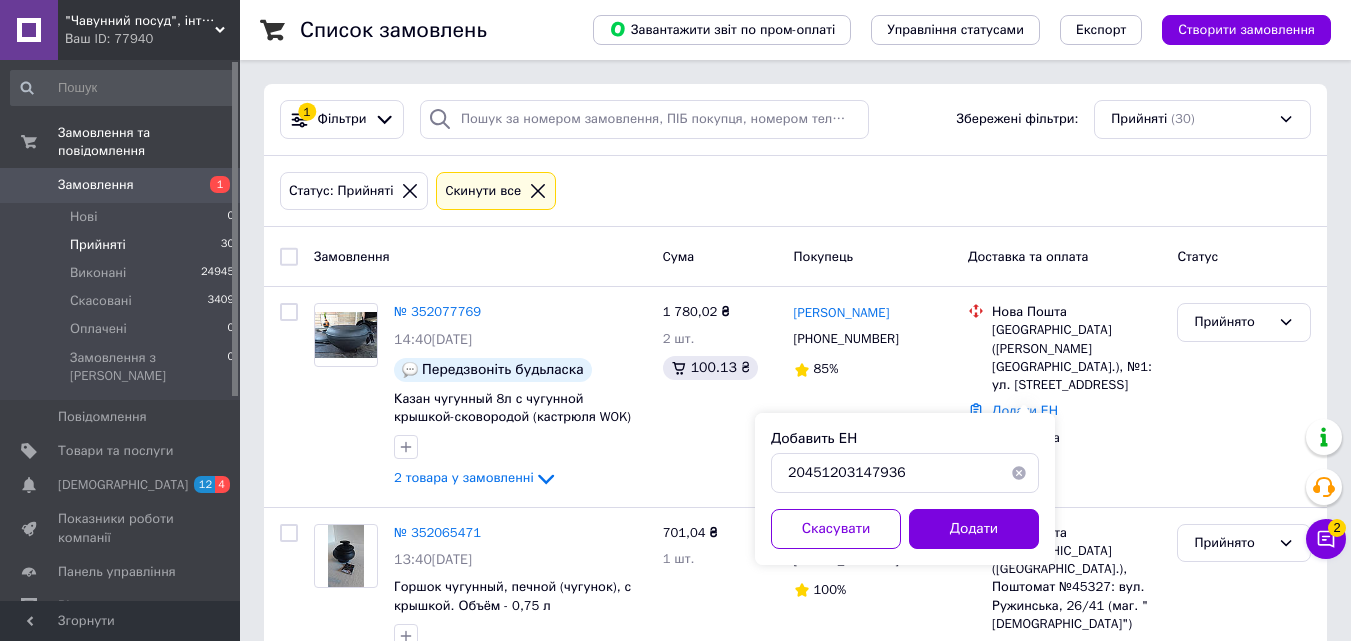 click on "Додати" at bounding box center (974, 529) 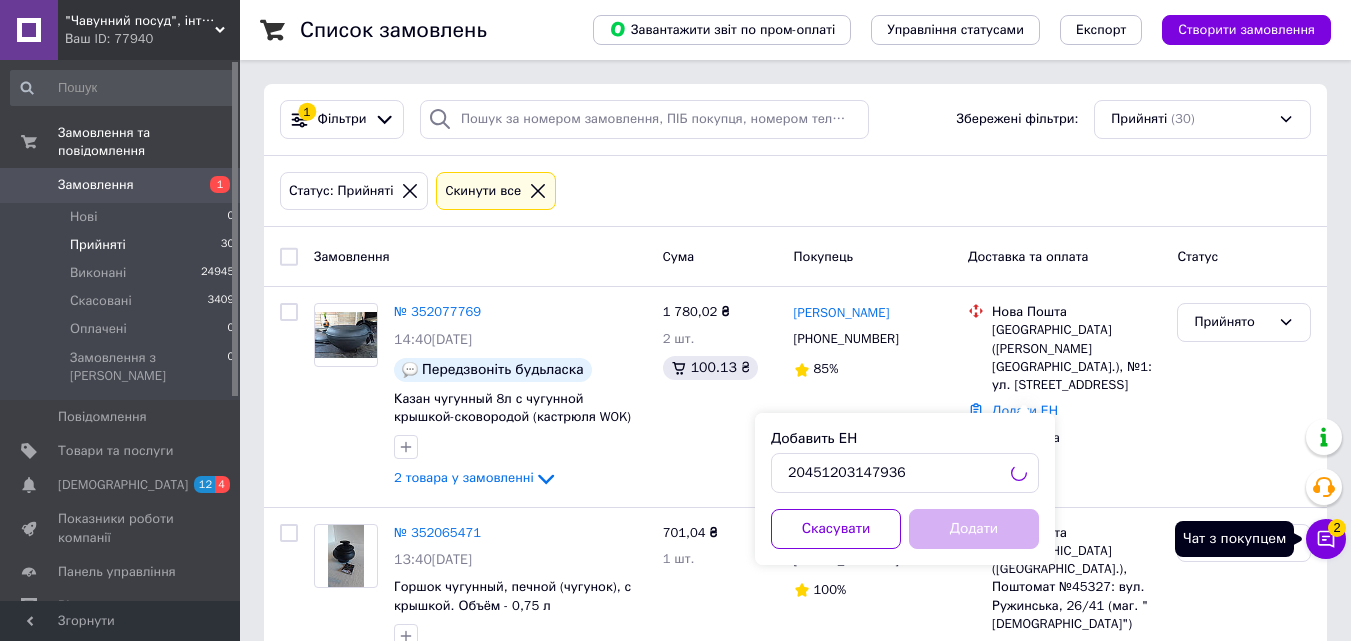 click 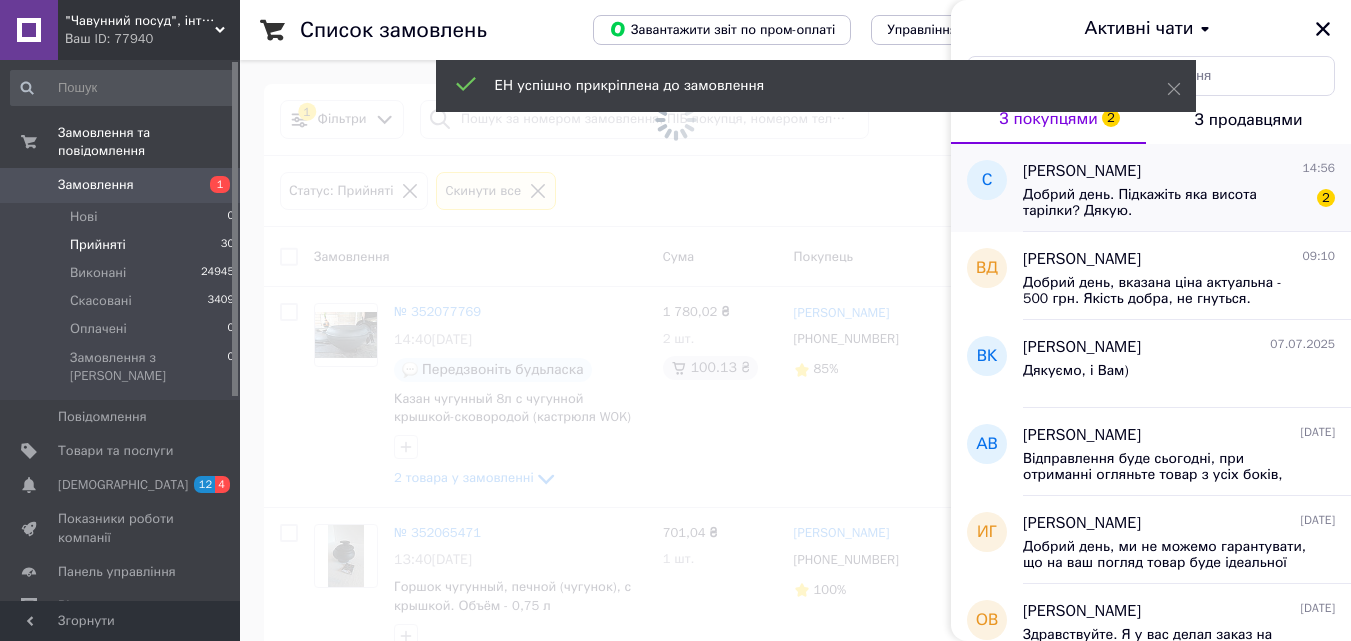 click on "Сергей  Сердюченко" at bounding box center [1082, 171] 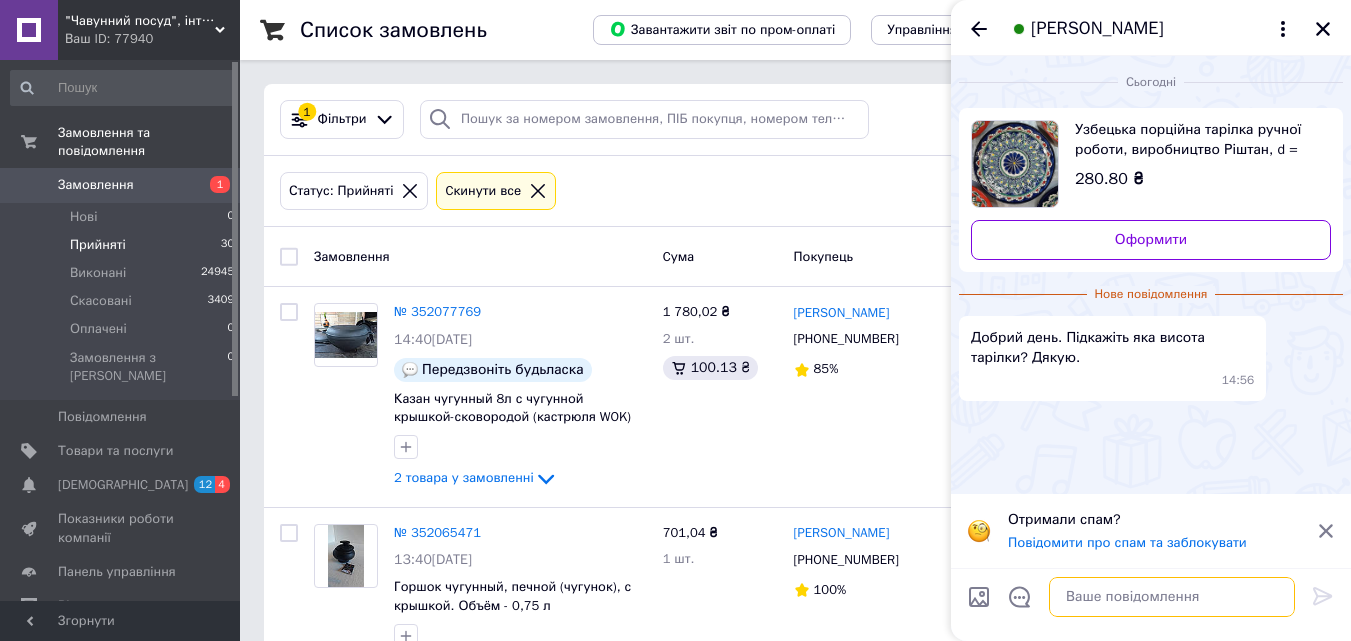 click at bounding box center [1172, 597] 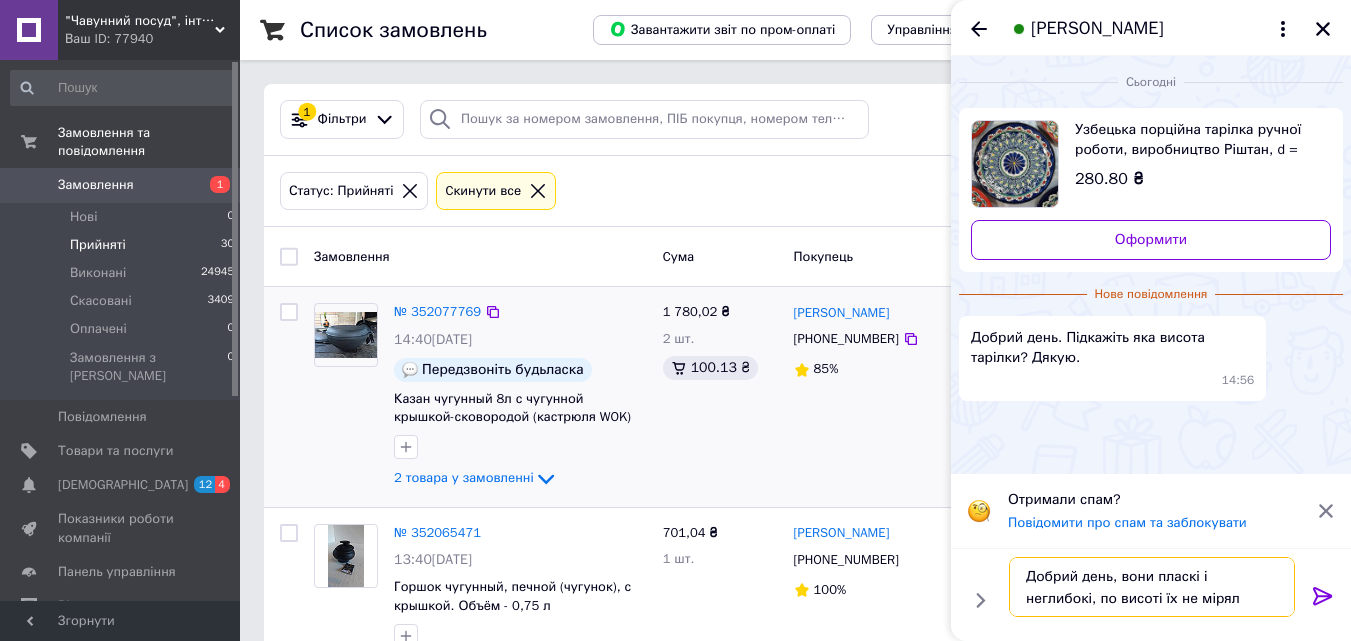 type on "Добрий день, вони пласкі і неглибокі, по висоті їх не міряли" 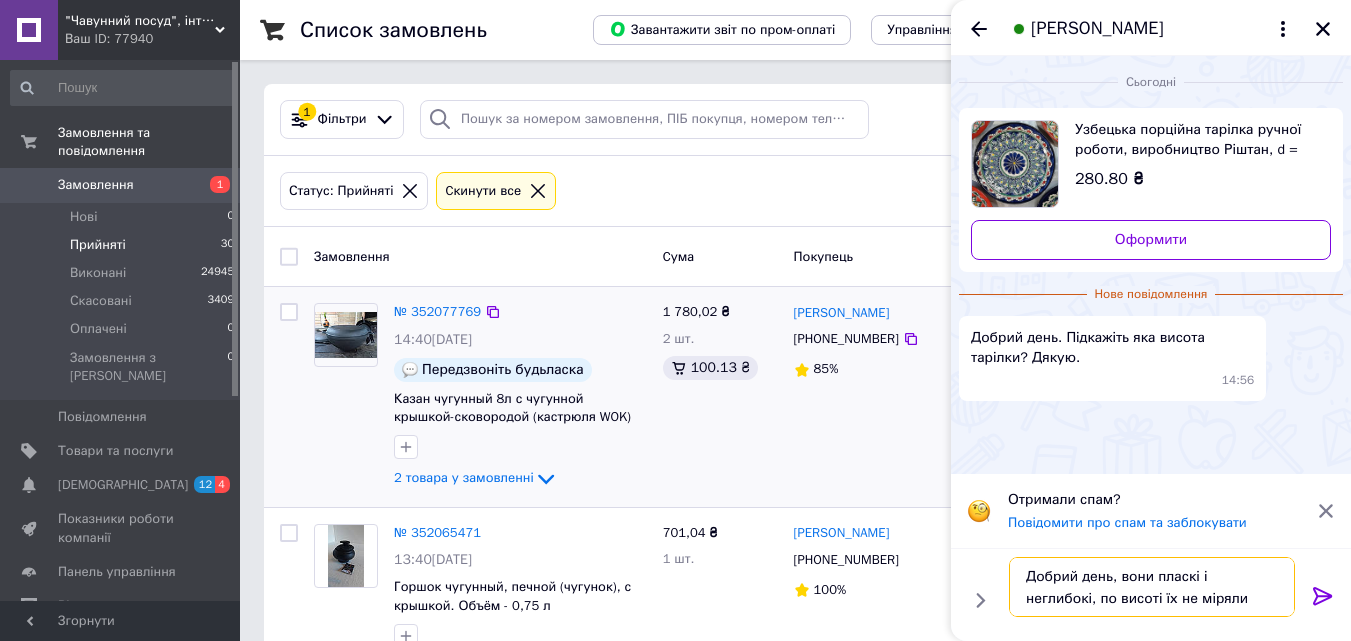 type 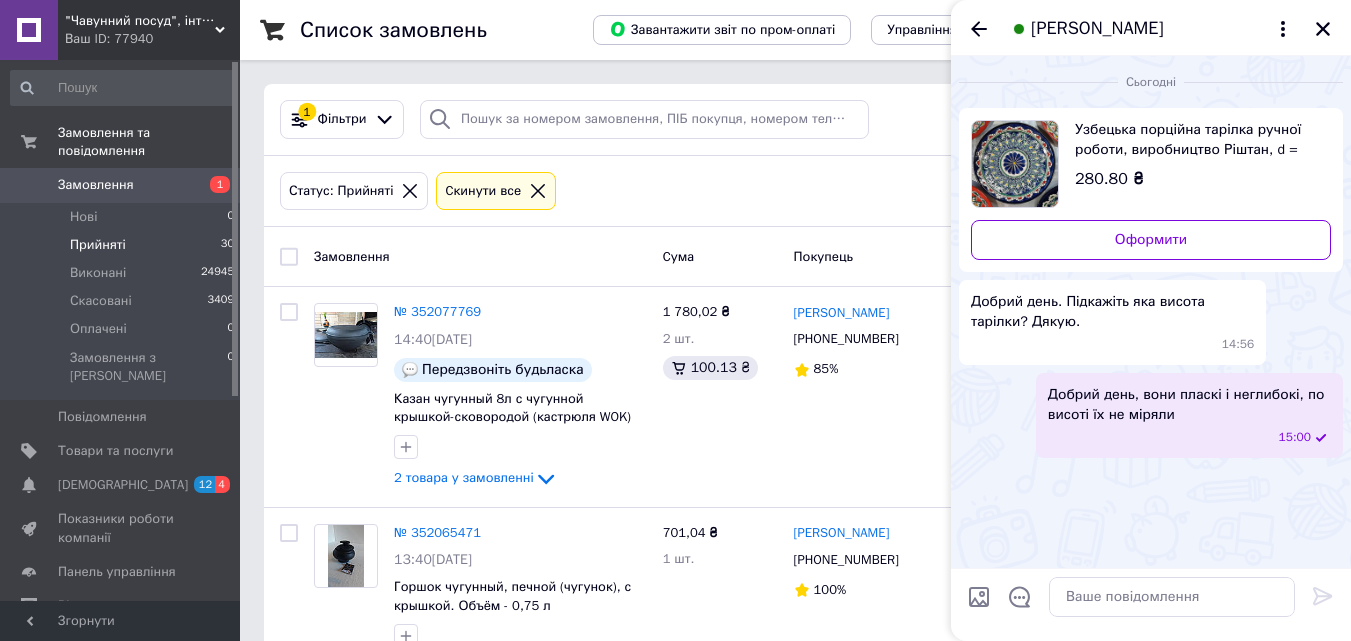 click on "Сергей  Сердюченко" at bounding box center (1151, 28) 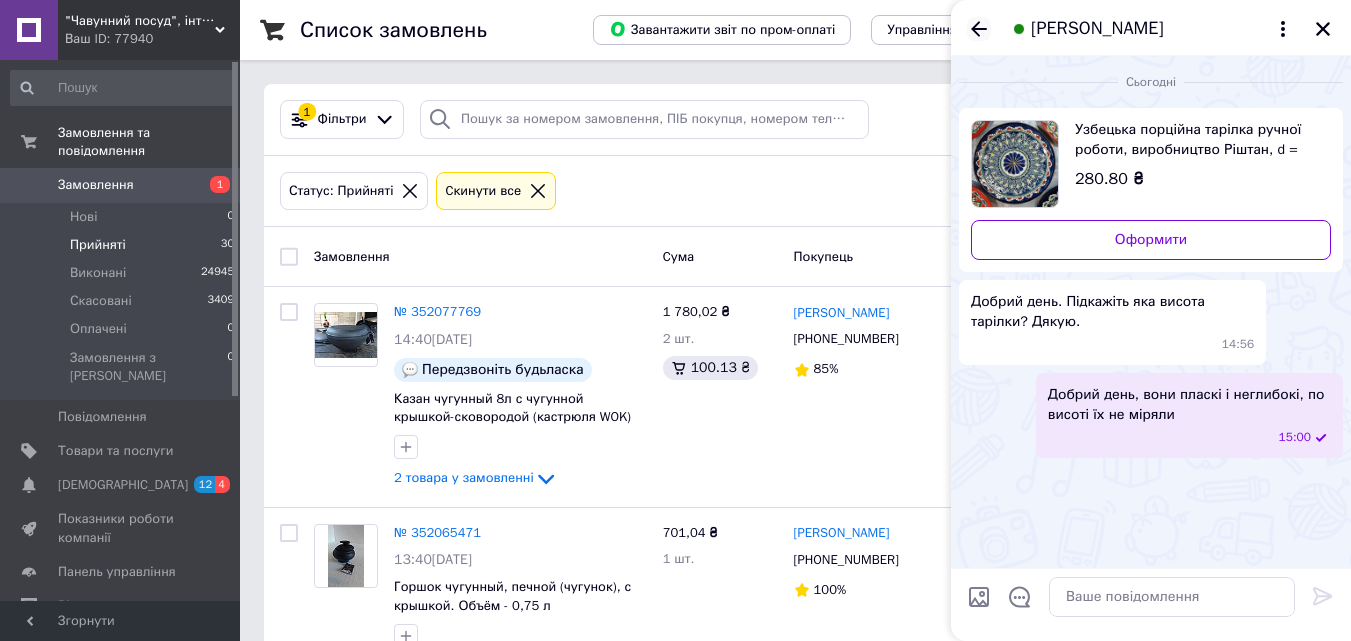 click 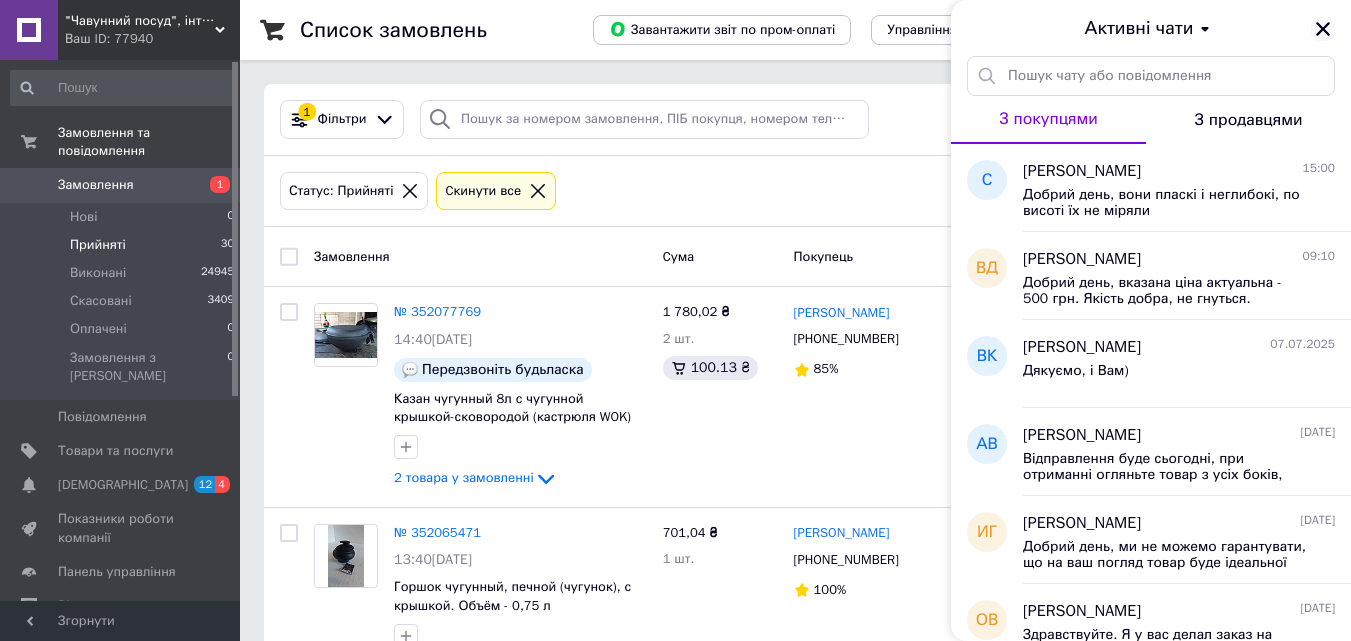 click 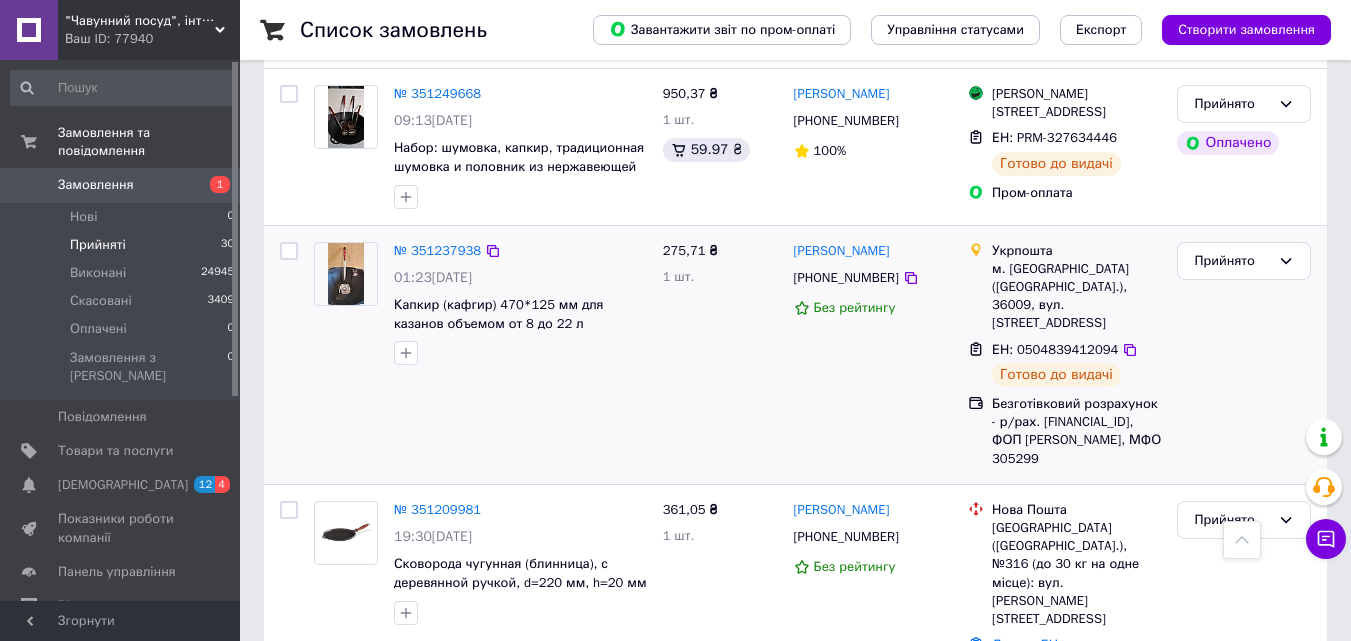 scroll, scrollTop: 5147, scrollLeft: 0, axis: vertical 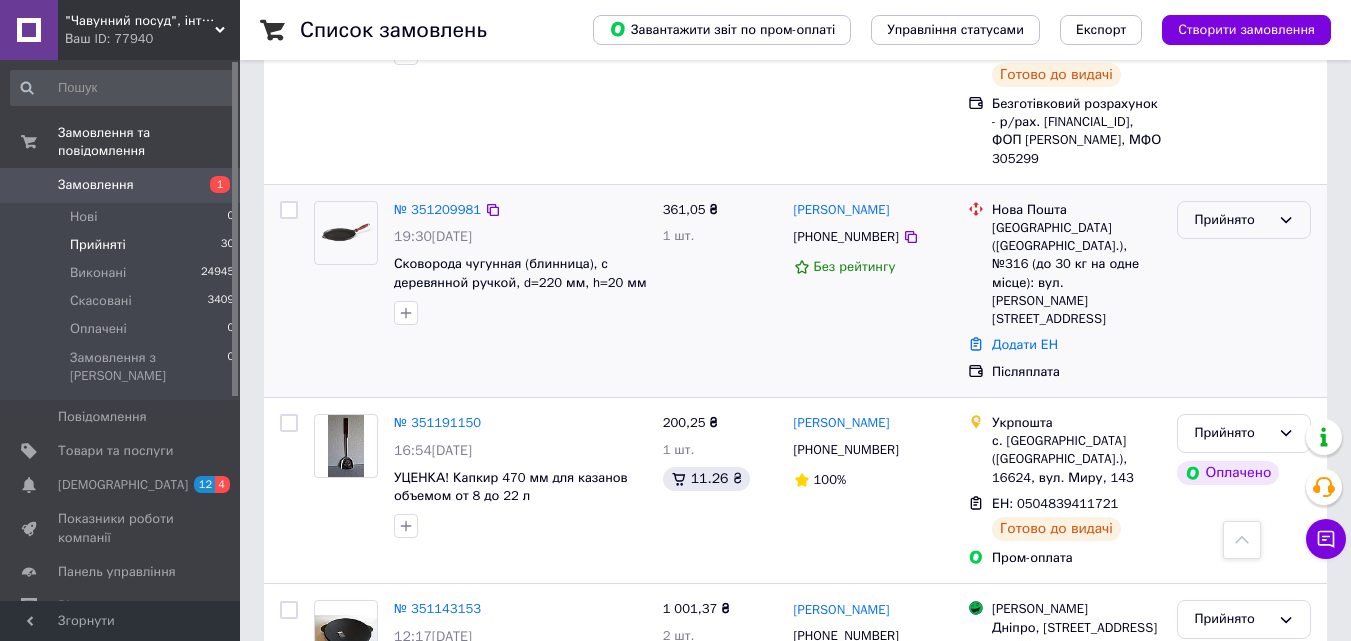 click on "Прийнято" at bounding box center [1232, 220] 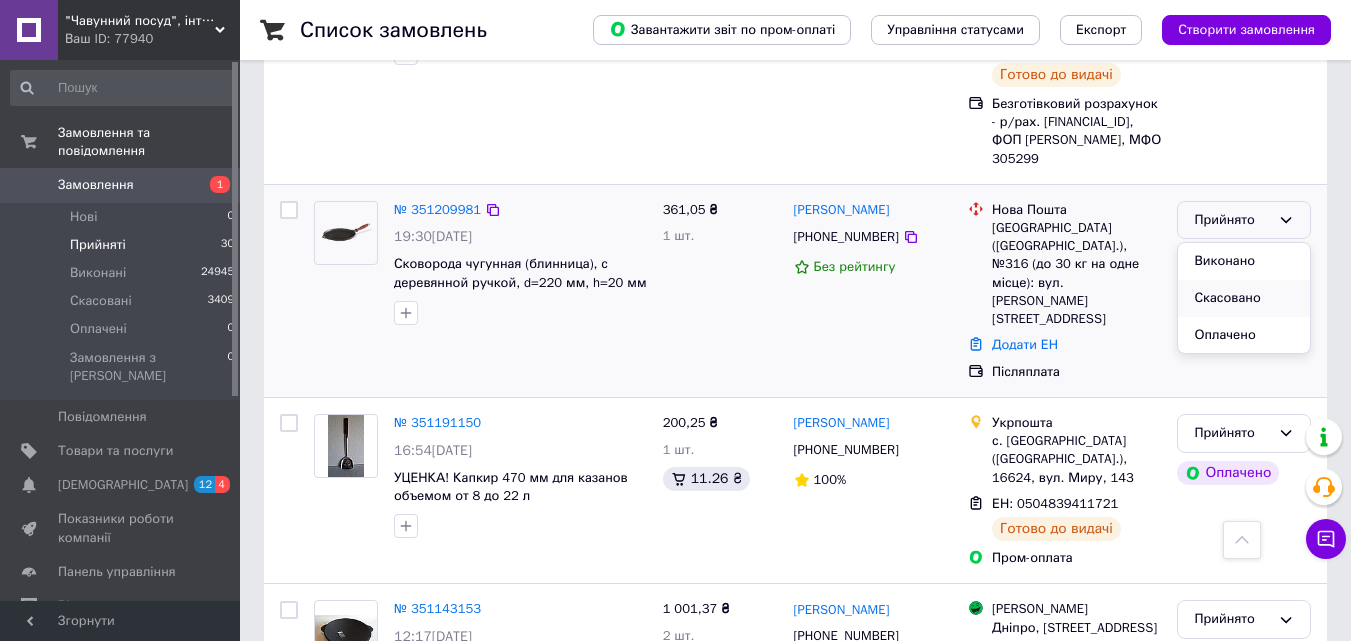click on "Скасовано" at bounding box center (1244, 298) 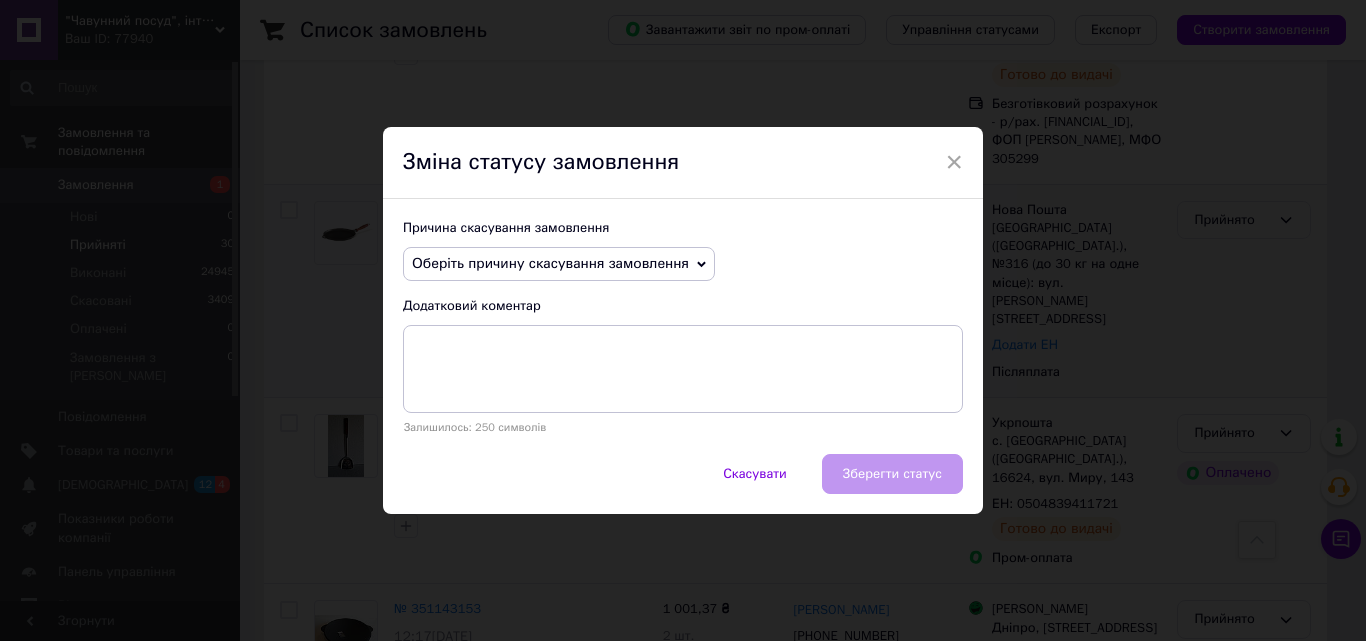 click on "Оберіть причину скасування замовлення" at bounding box center [550, 263] 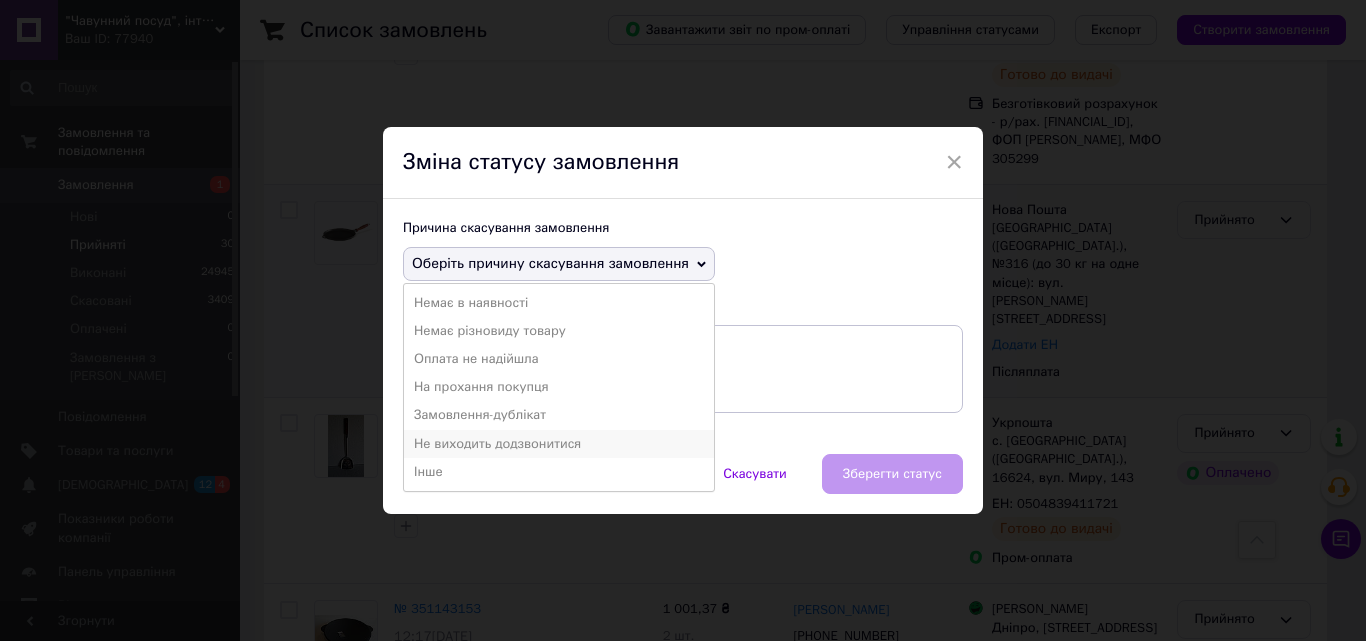 click on "Не виходить додзвонитися" at bounding box center (559, 444) 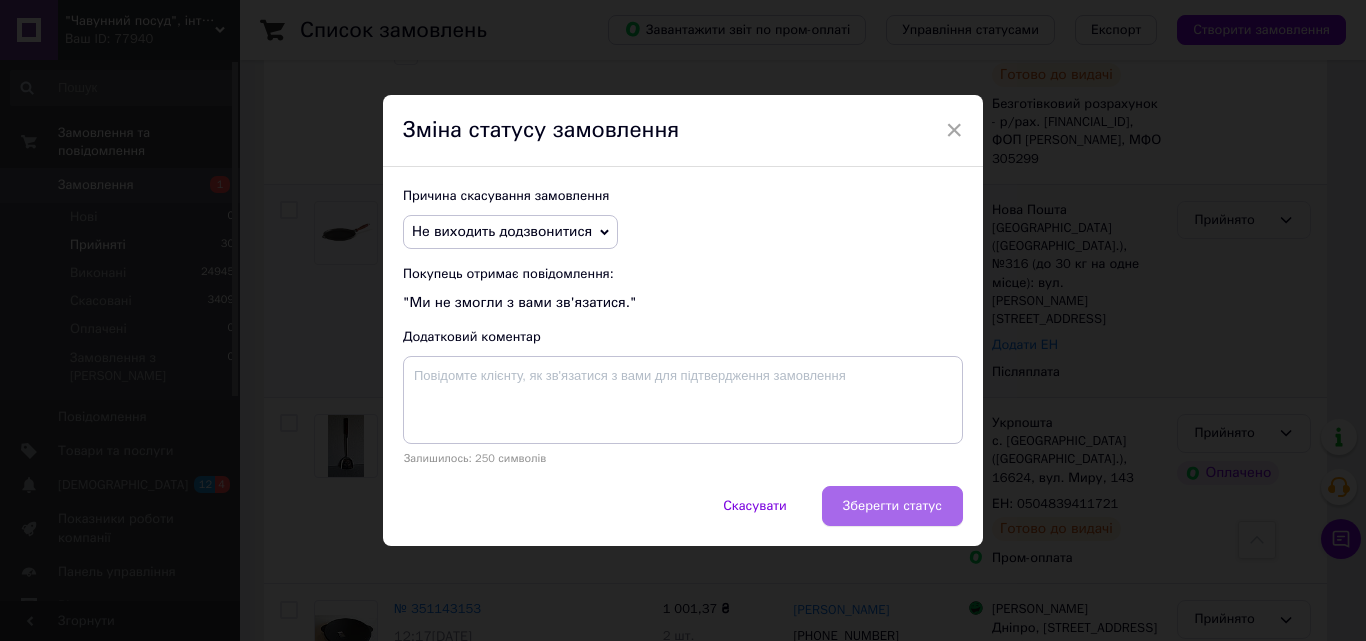 click on "Зберегти статус" at bounding box center [892, 506] 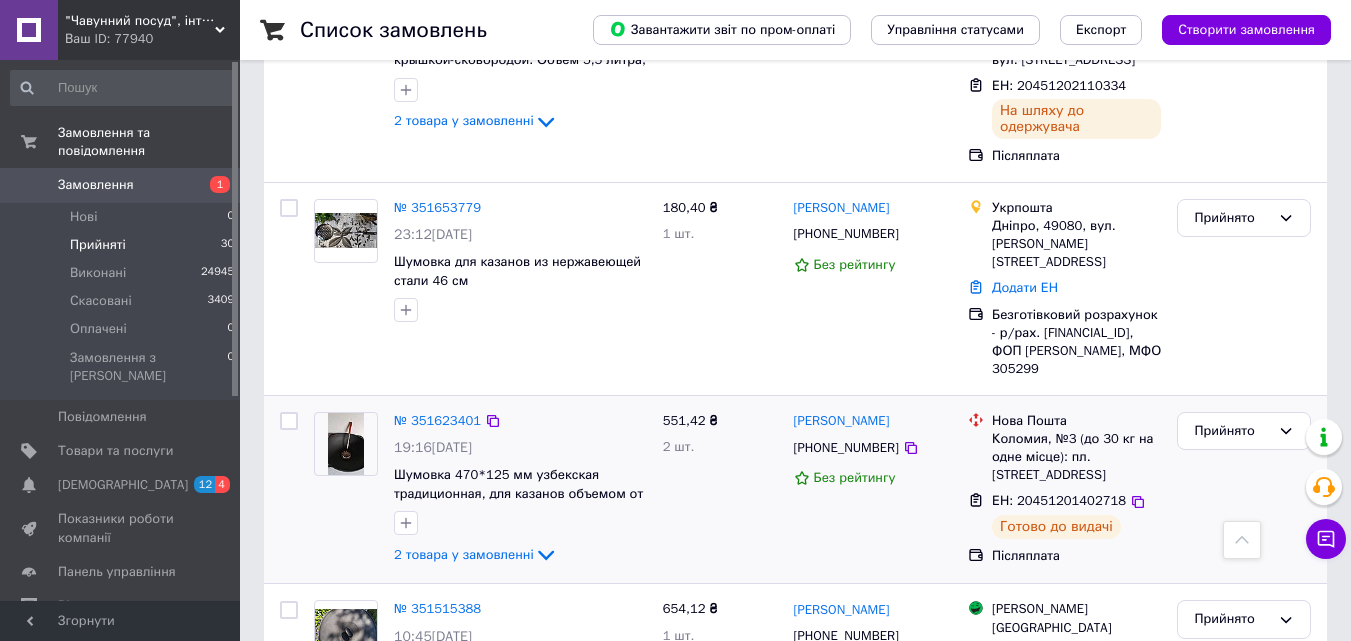 scroll, scrollTop: 3647, scrollLeft: 0, axis: vertical 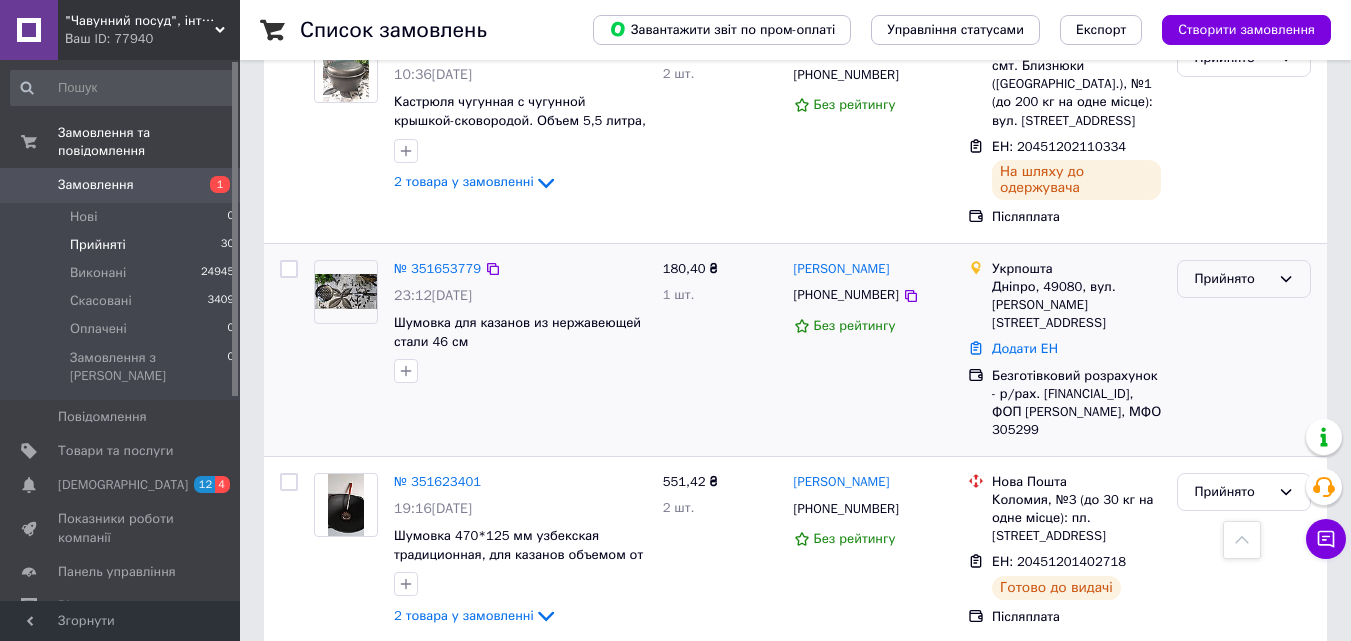 click on "Прийнято" at bounding box center [1232, 279] 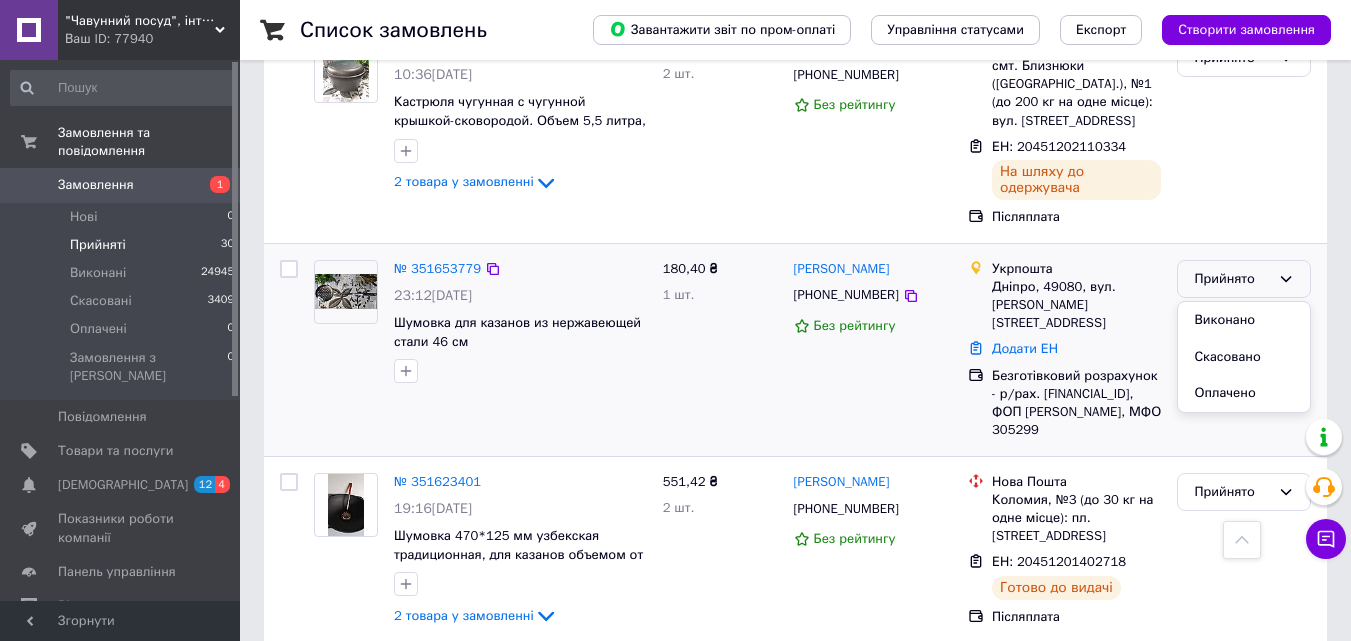 click on "Скасовано" at bounding box center (1244, 357) 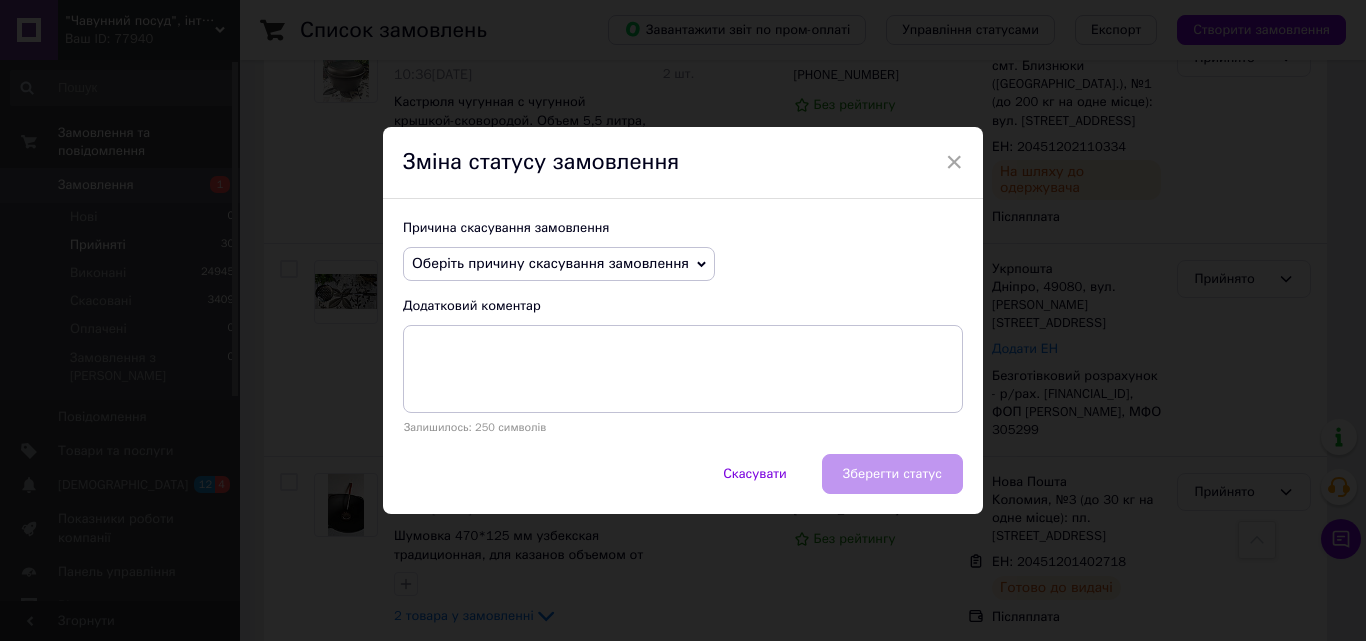 click on "Оберіть причину скасування замовлення" at bounding box center (550, 263) 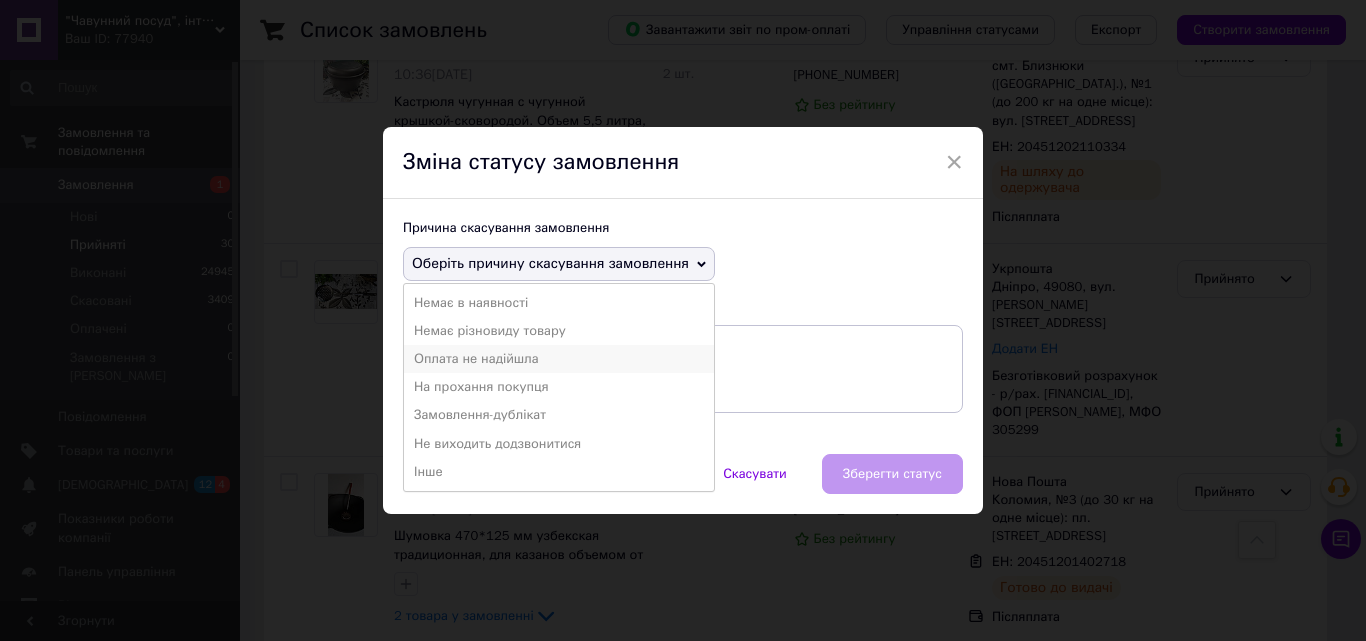click on "Оплата не надійшла" at bounding box center (559, 359) 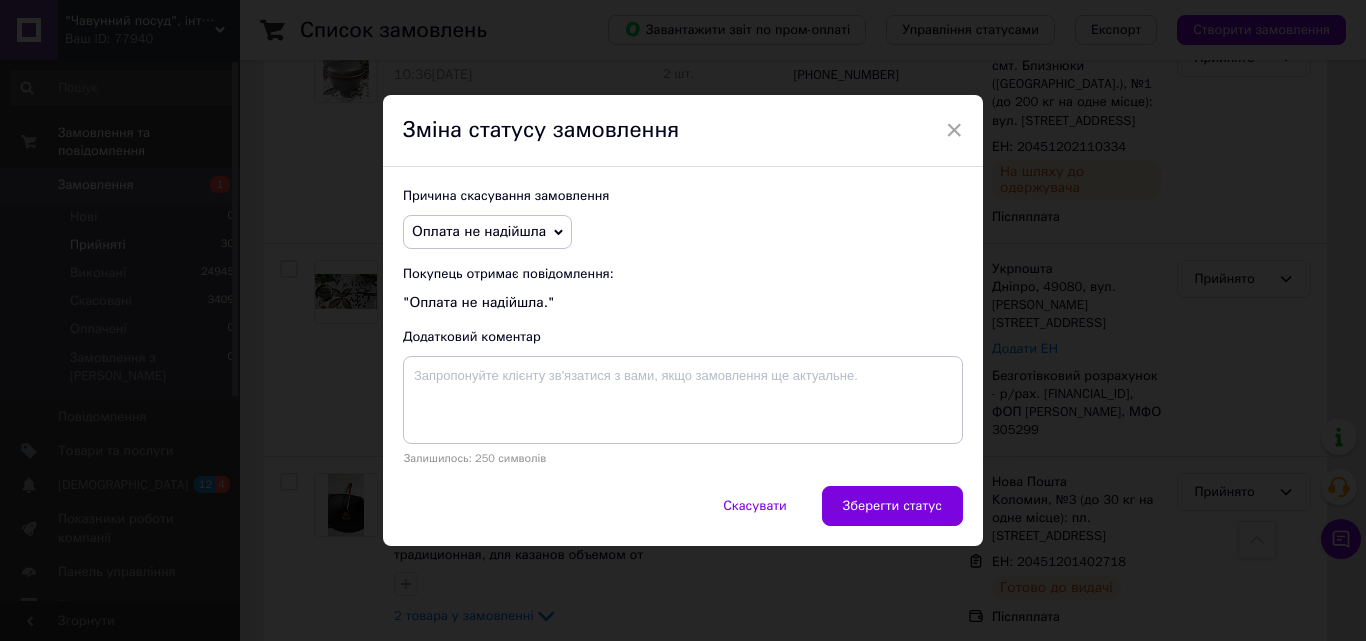 click on "Зберегти статус" at bounding box center [892, 506] 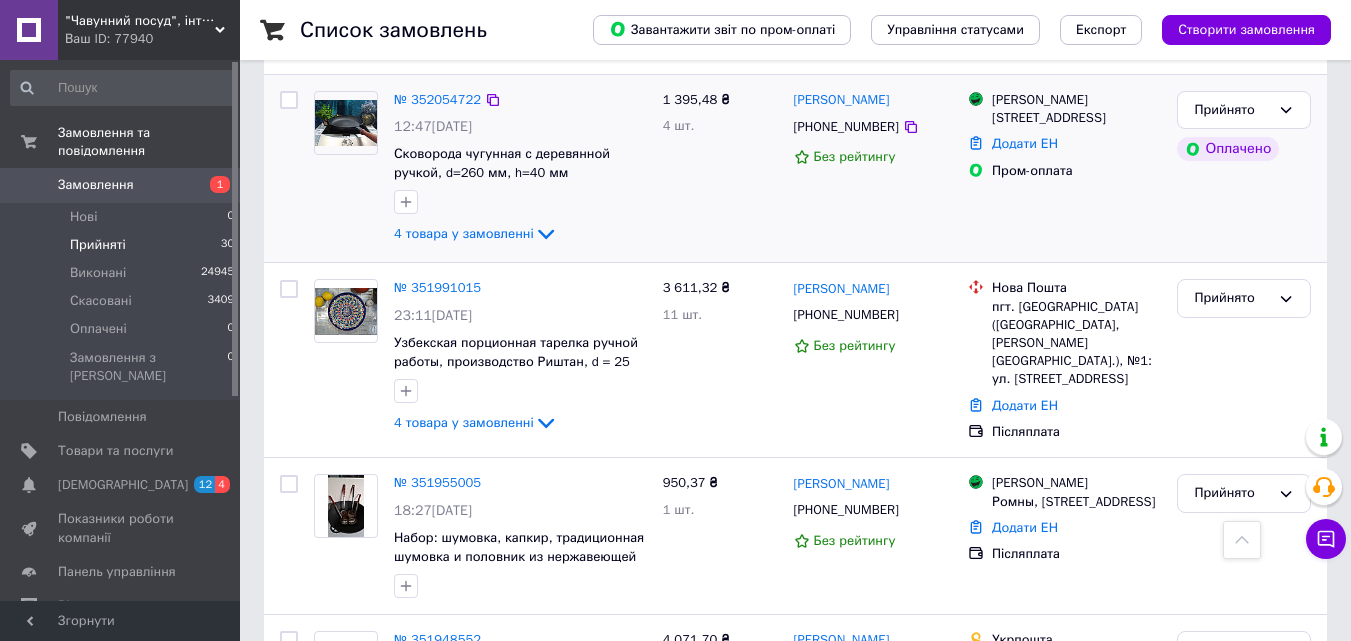 scroll, scrollTop: 547, scrollLeft: 0, axis: vertical 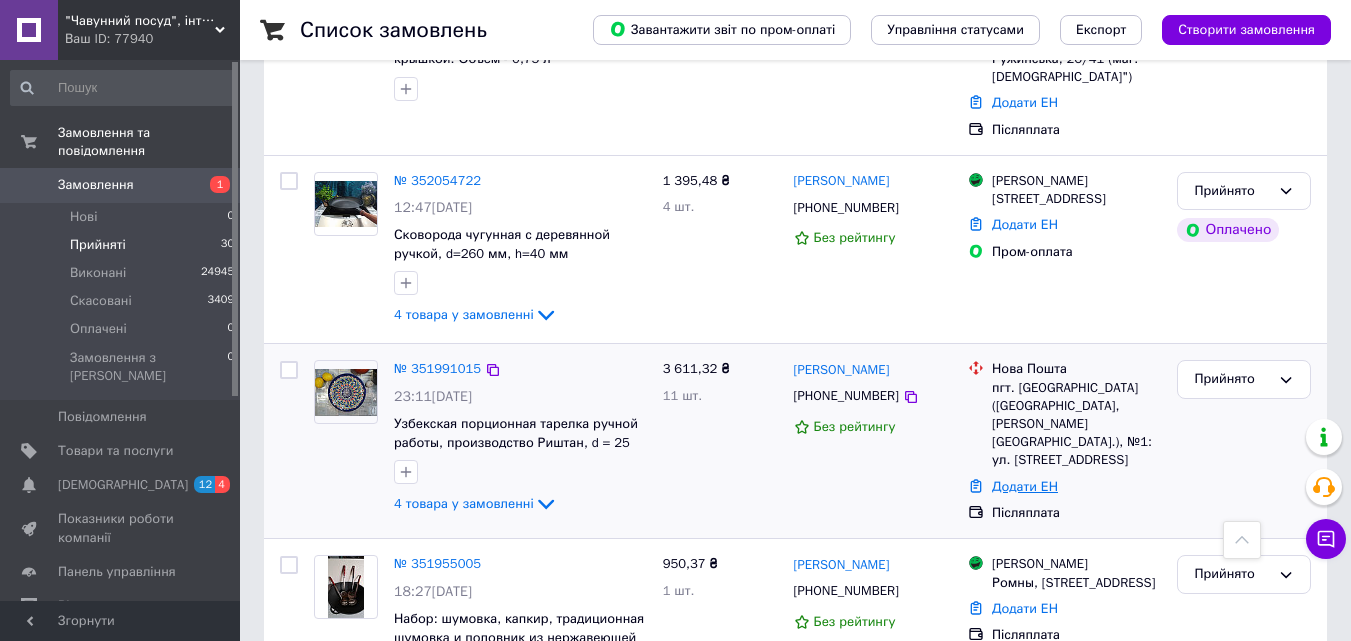 click on "Додати ЕН" at bounding box center [1025, 486] 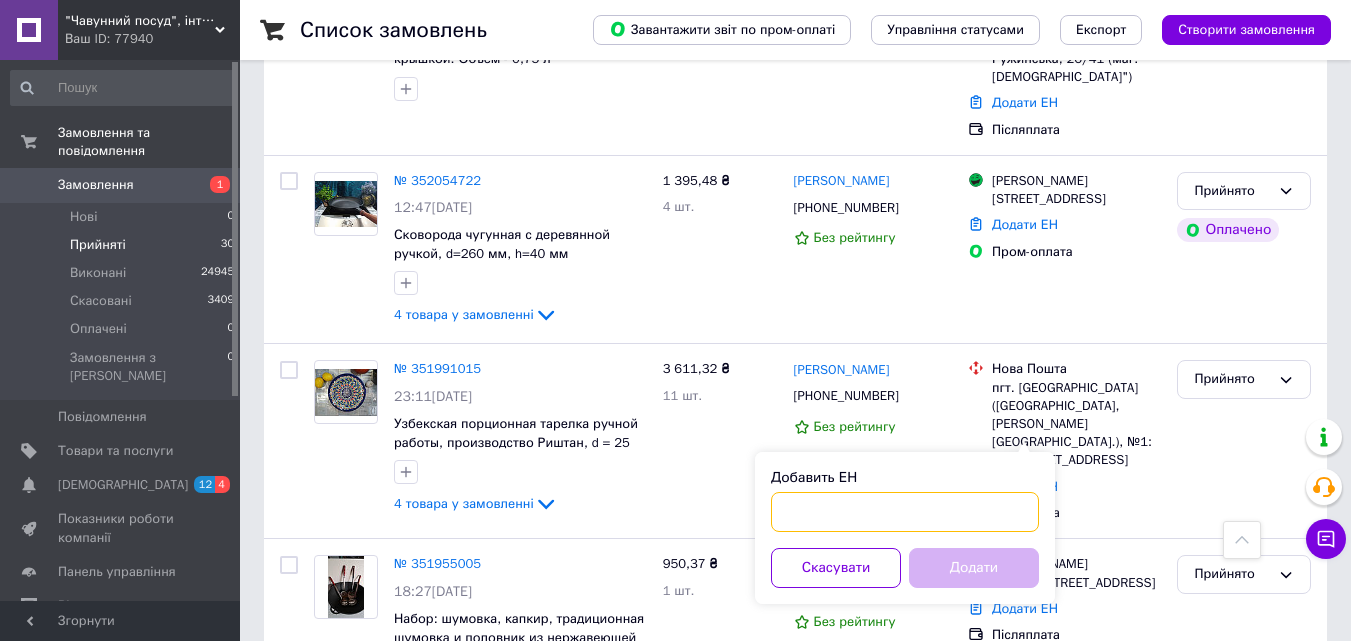 click on "Добавить ЕН" at bounding box center (905, 512) 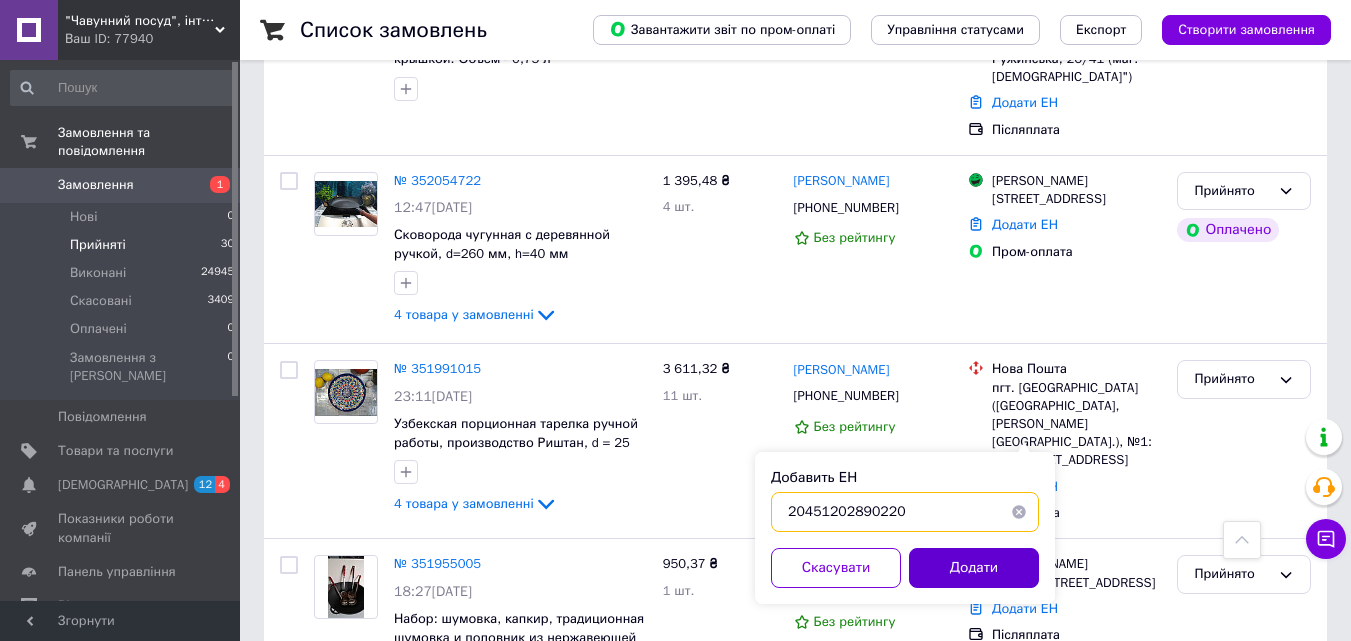 type on "20451202890220" 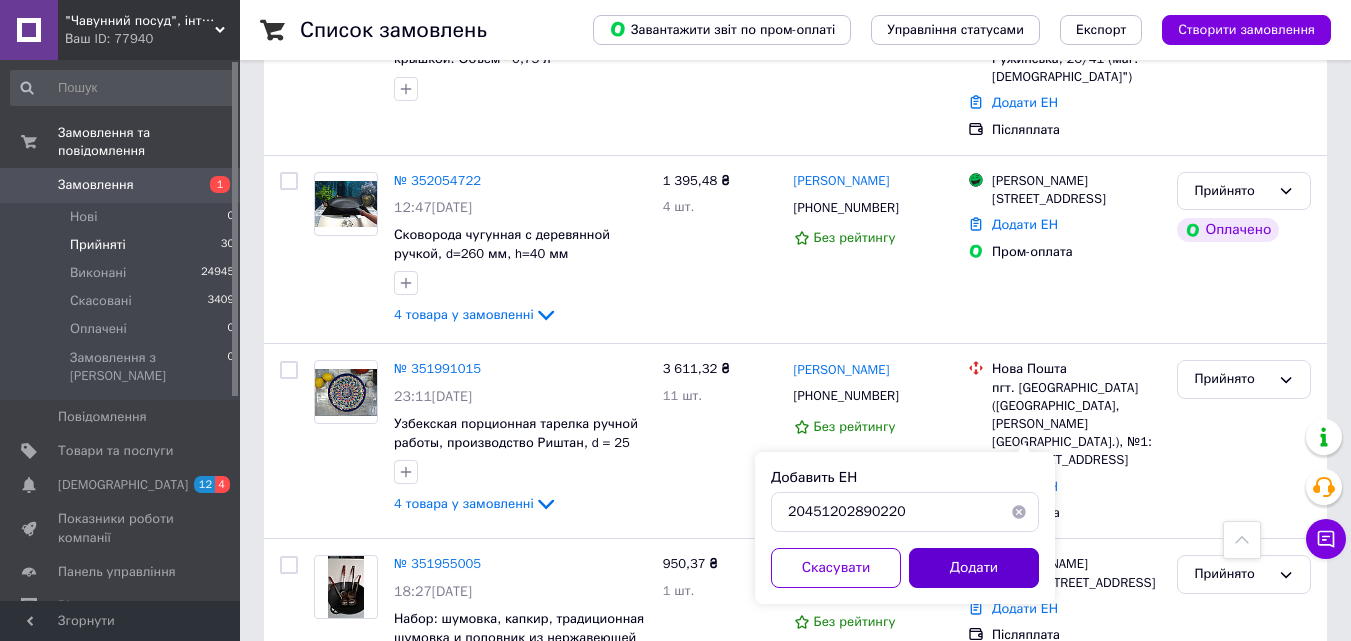 click on "Додати" at bounding box center (974, 568) 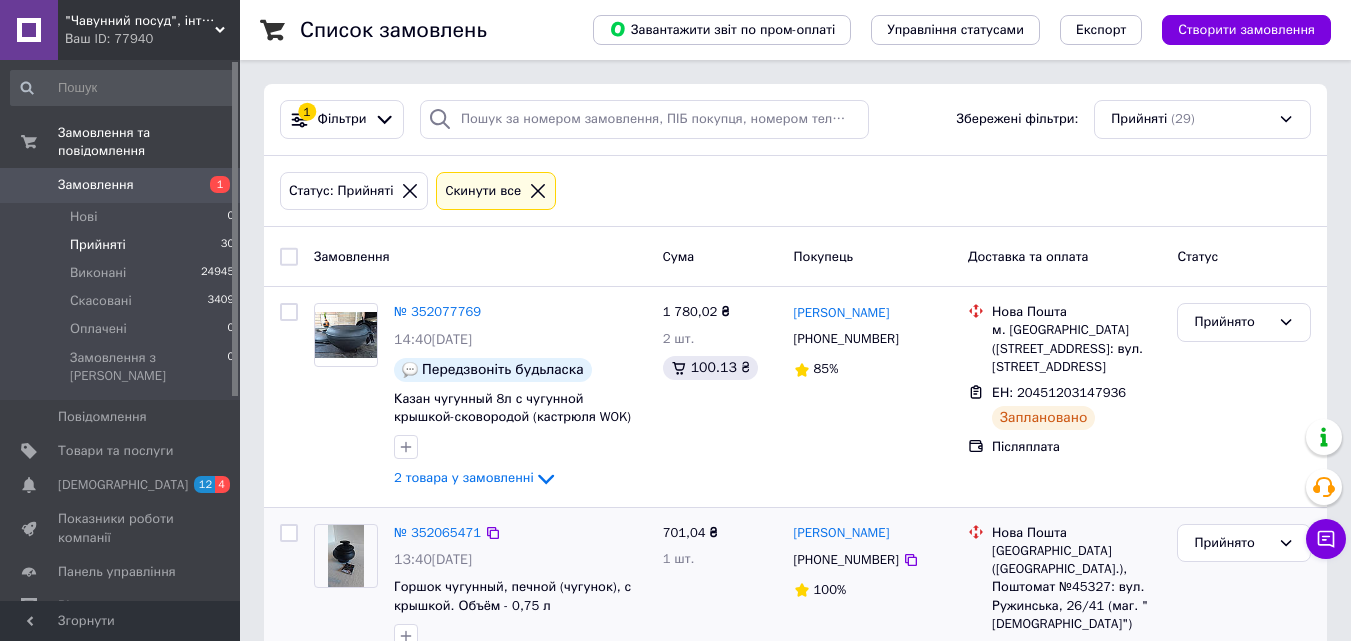 scroll, scrollTop: 100, scrollLeft: 0, axis: vertical 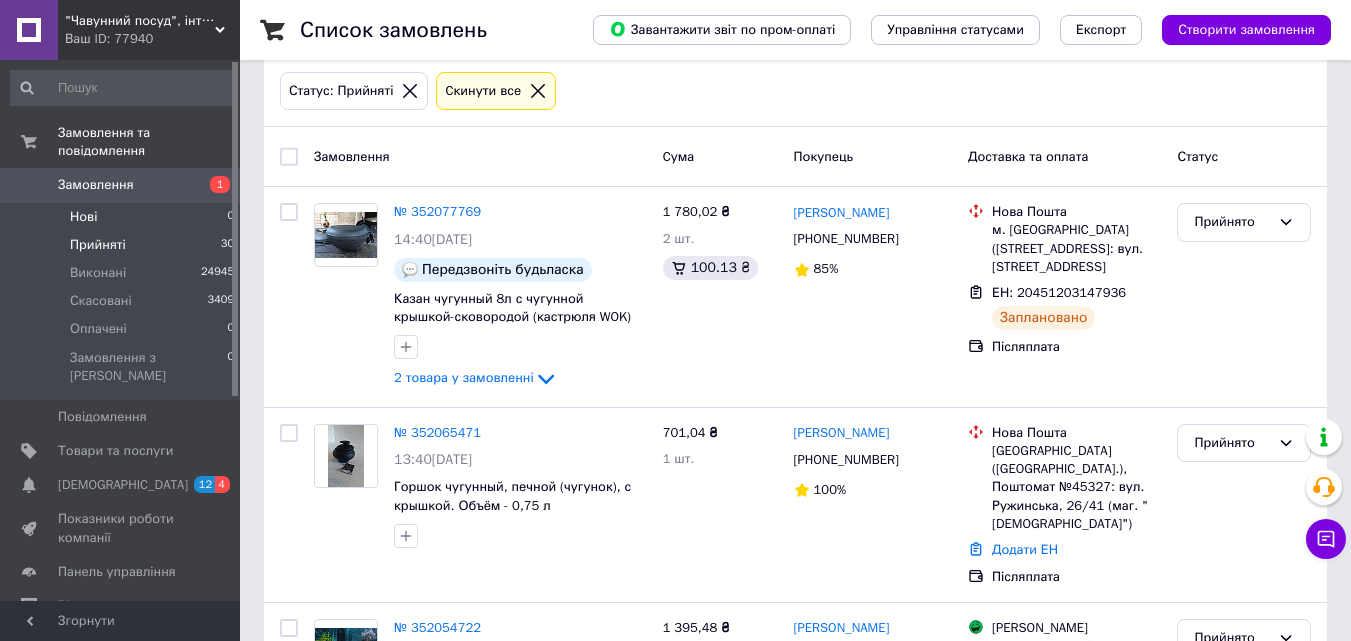click on "Нові 0" at bounding box center (123, 217) 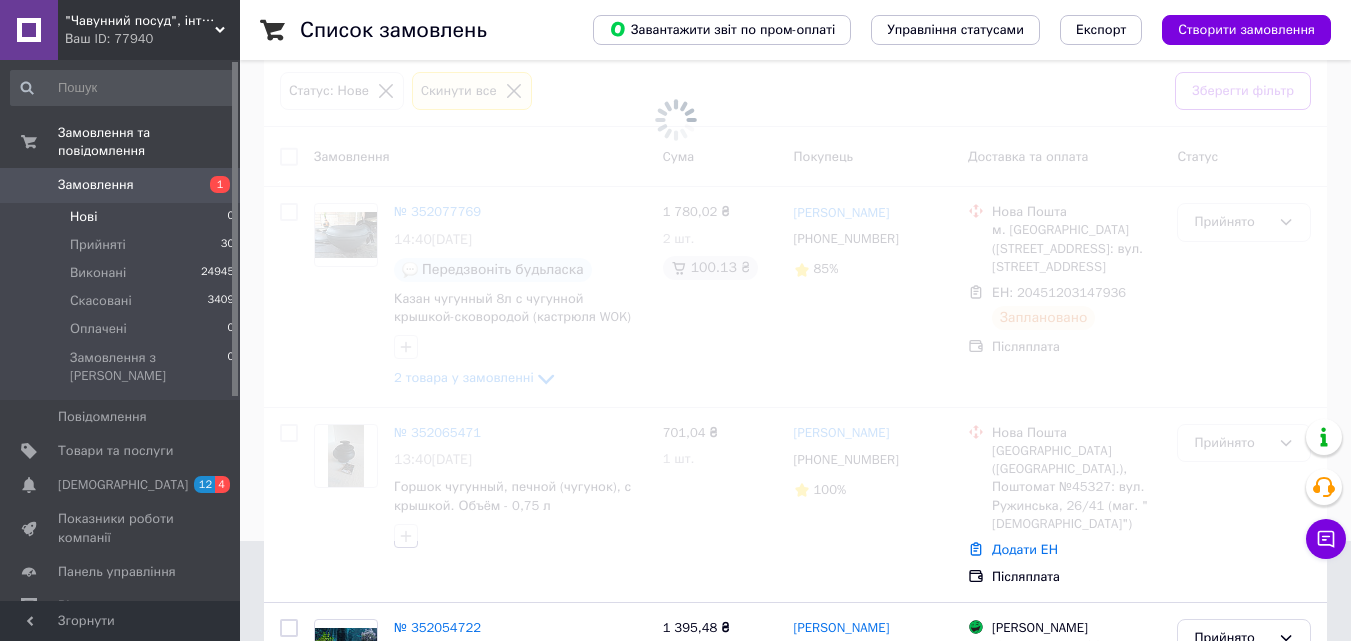 scroll, scrollTop: 0, scrollLeft: 0, axis: both 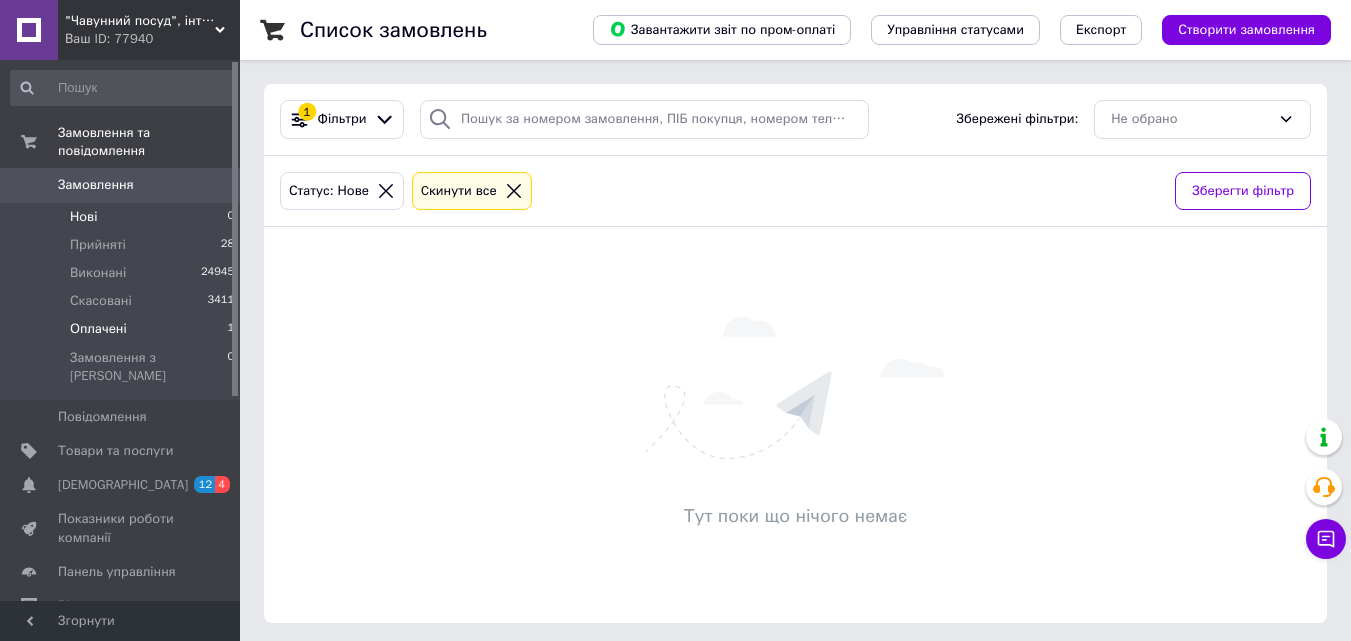 click on "Оплачені 1" at bounding box center (123, 329) 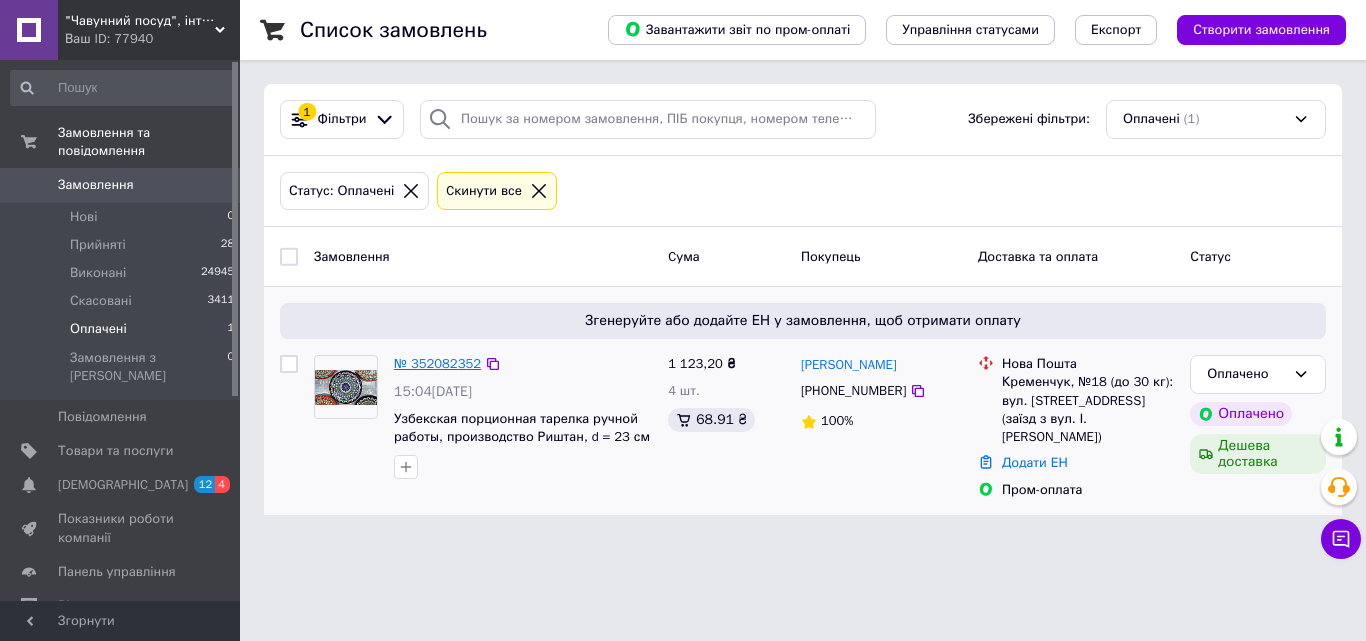 click on "№ 352082352" at bounding box center [437, 363] 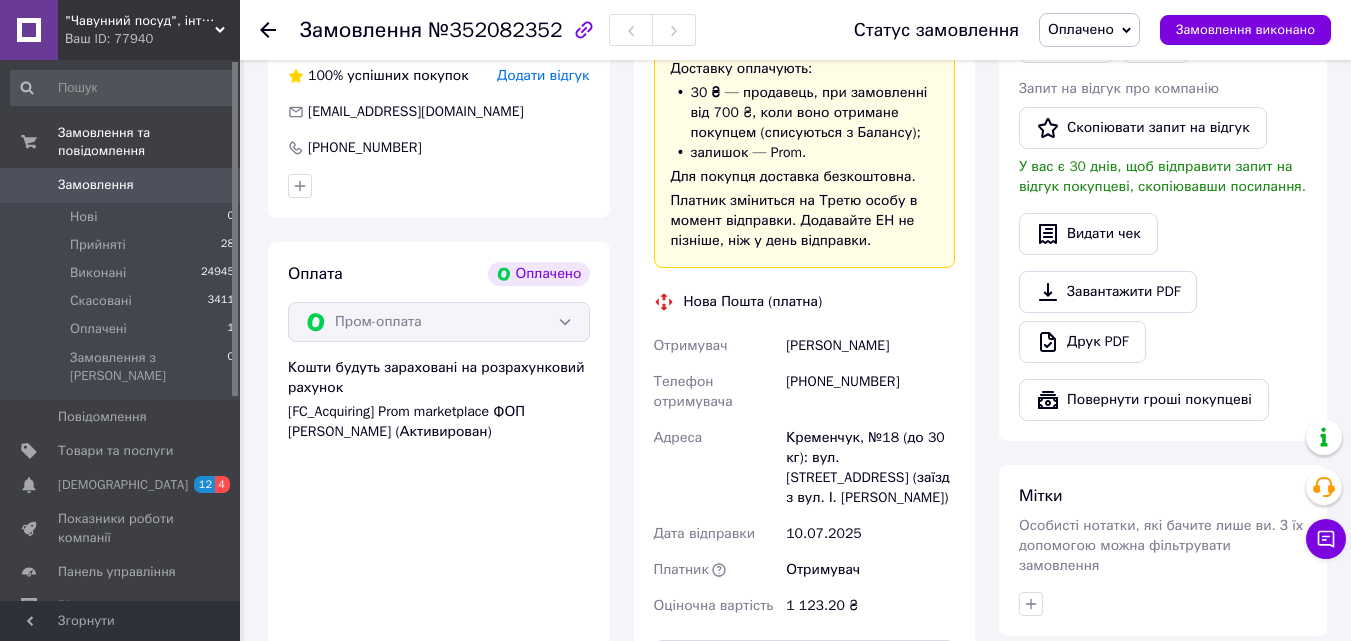scroll, scrollTop: 1300, scrollLeft: 0, axis: vertical 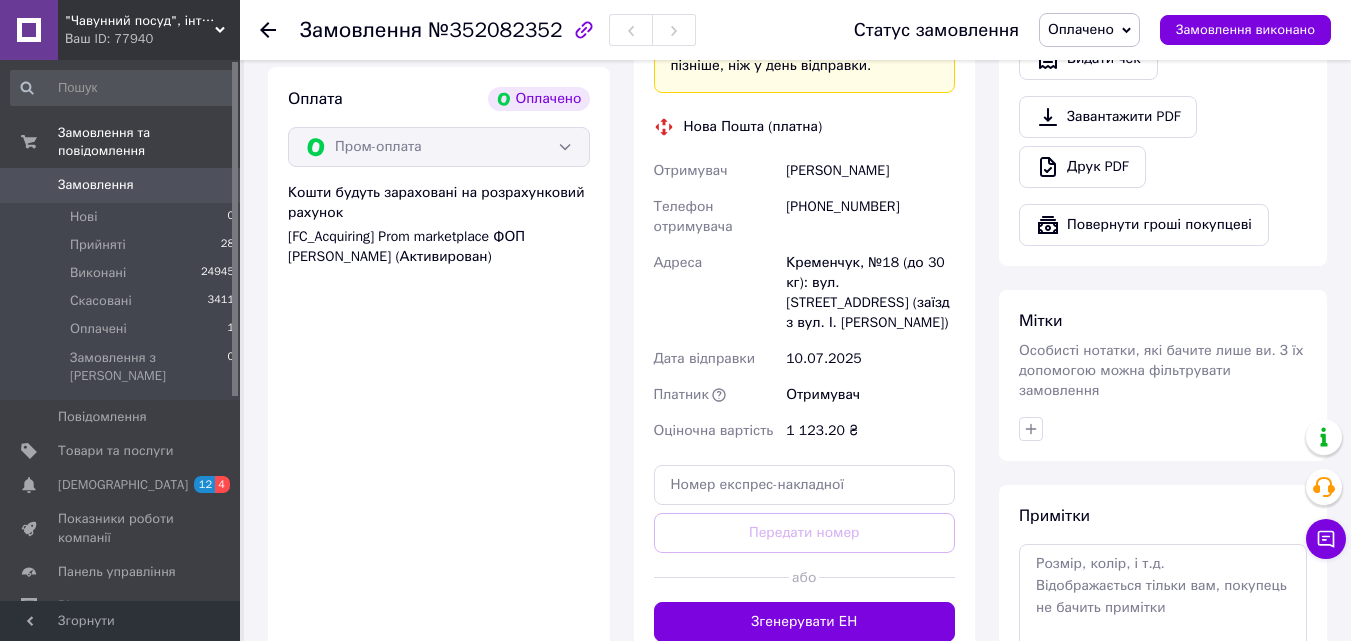 click on "Оплачено" at bounding box center [1081, 29] 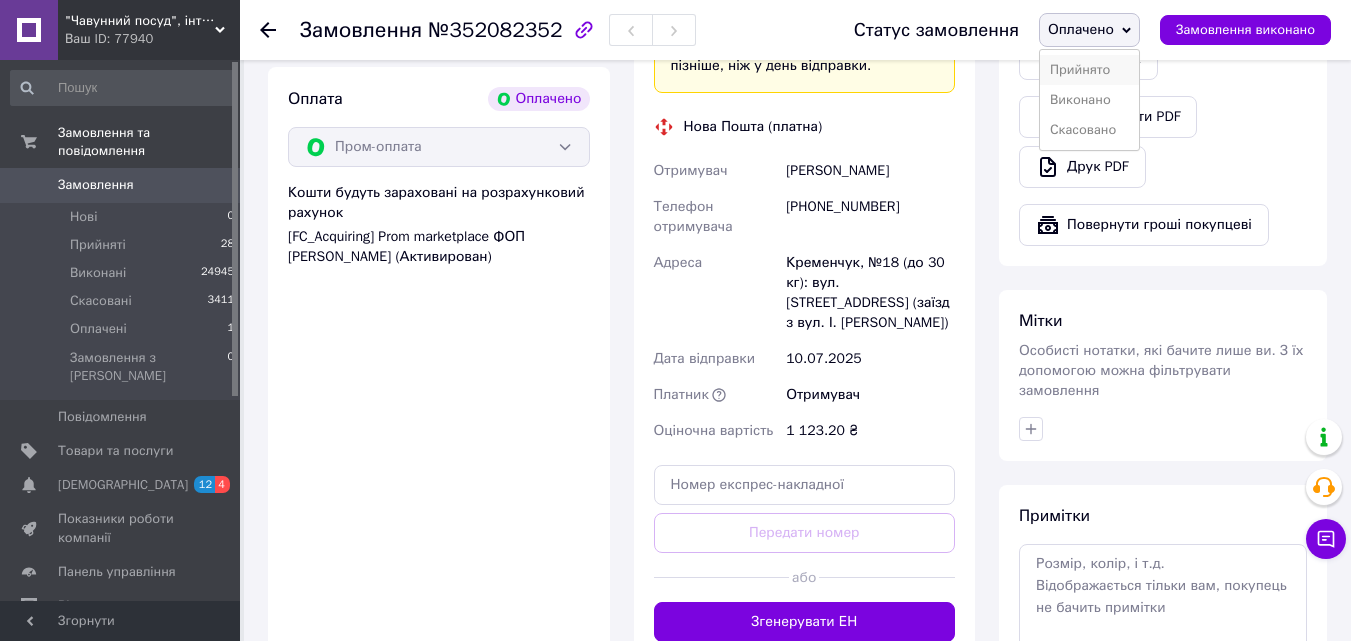 click on "Прийнято" at bounding box center (1089, 70) 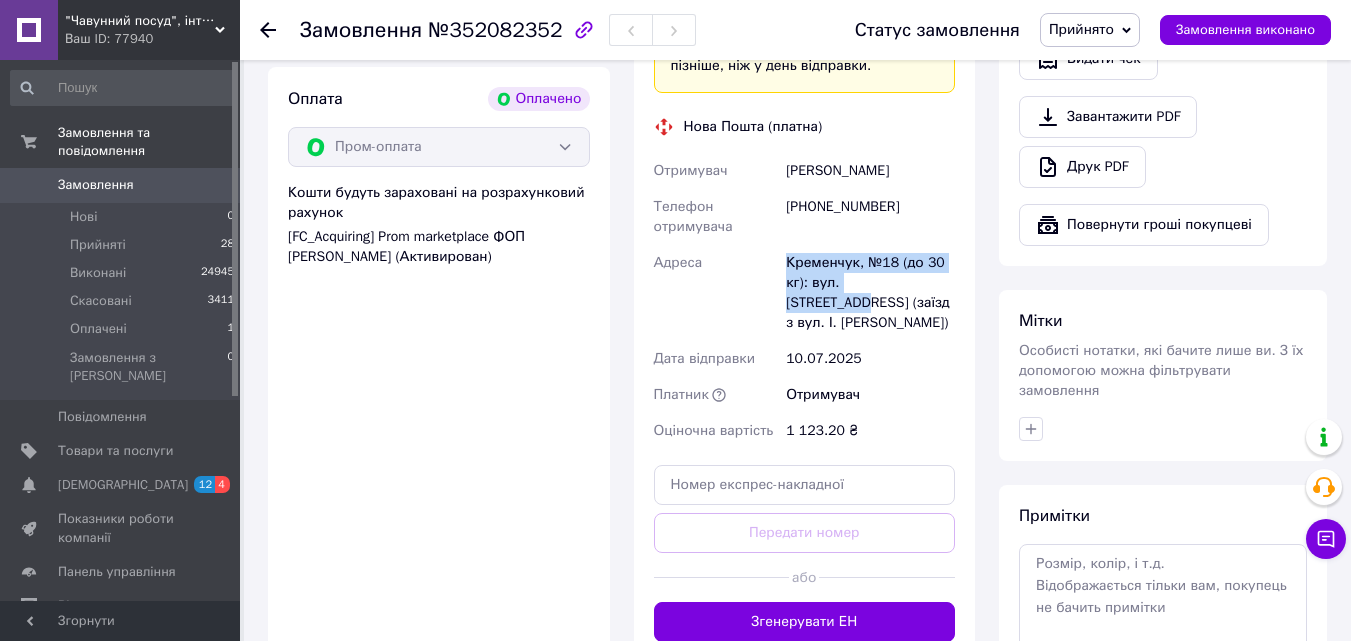 drag, startPoint x: 787, startPoint y: 249, endPoint x: 920, endPoint y: 267, distance: 134.21252 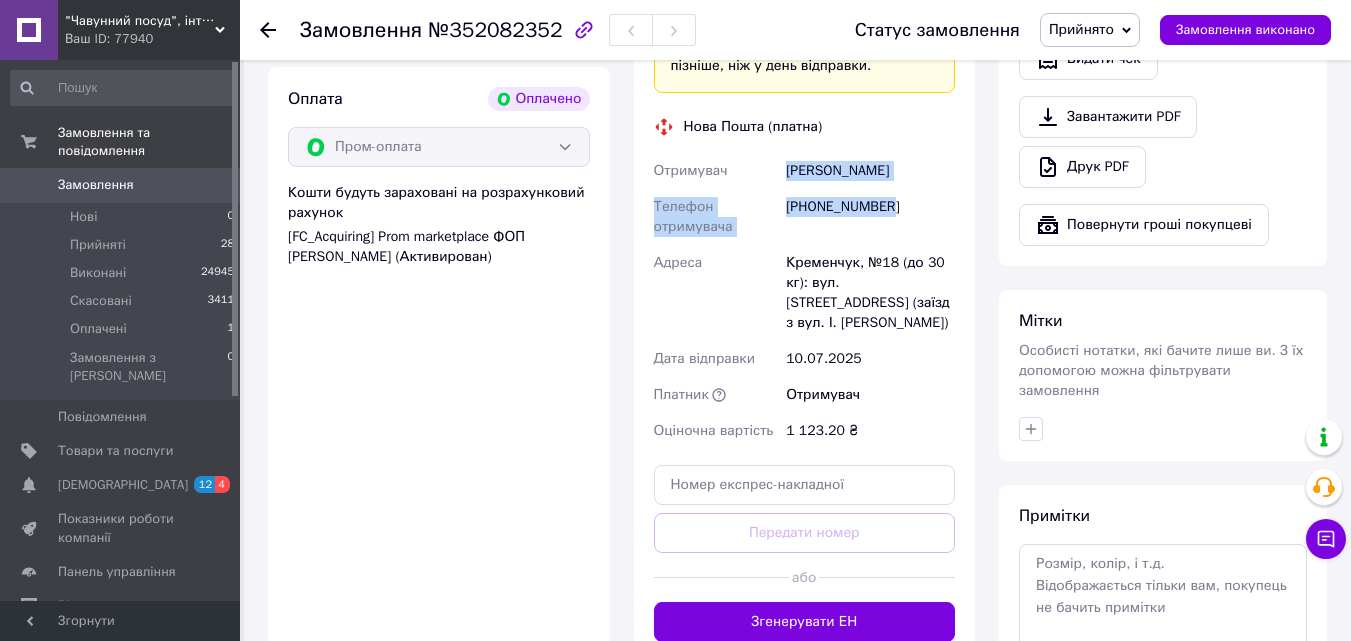 drag, startPoint x: 891, startPoint y: 201, endPoint x: 784, endPoint y: 155, distance: 116.46888 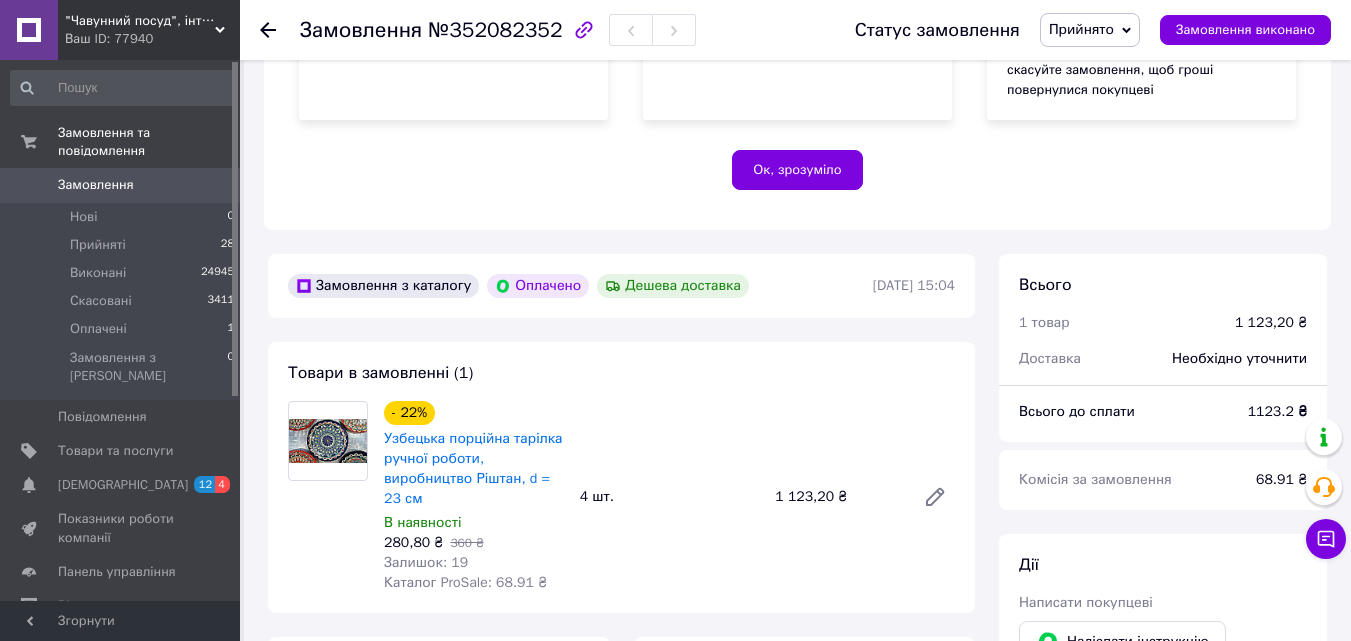 scroll, scrollTop: 500, scrollLeft: 0, axis: vertical 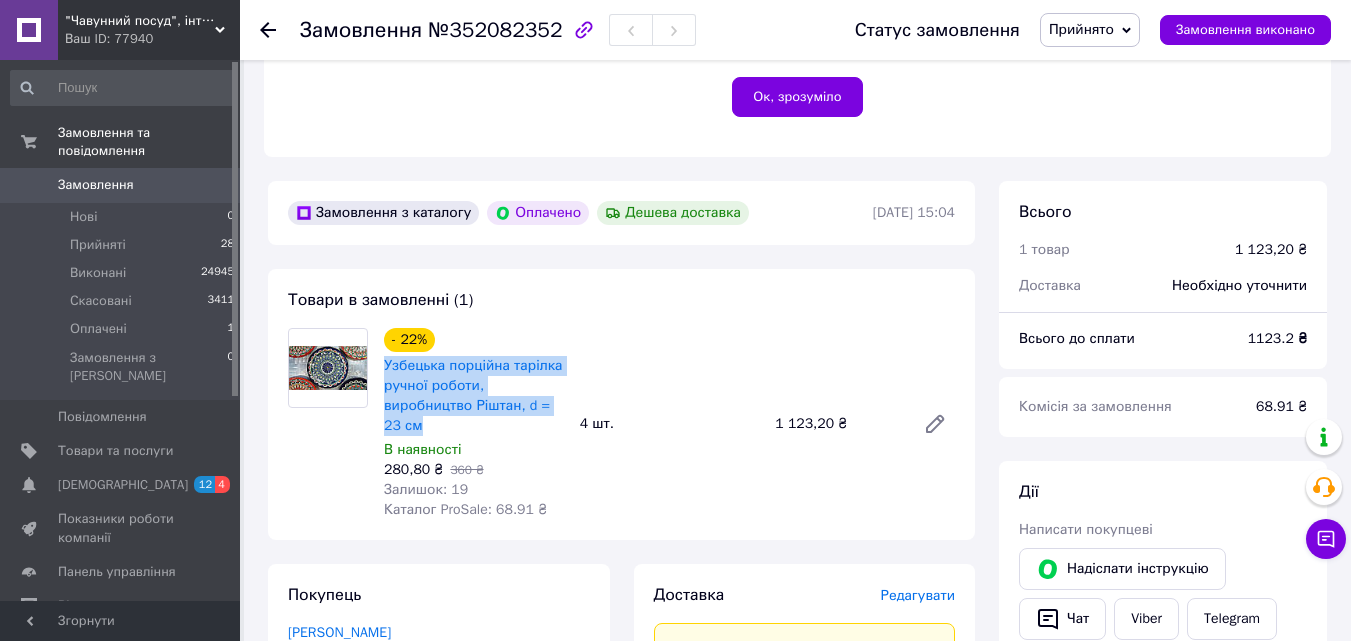 drag, startPoint x: 381, startPoint y: 346, endPoint x: 420, endPoint y: 405, distance: 70.724815 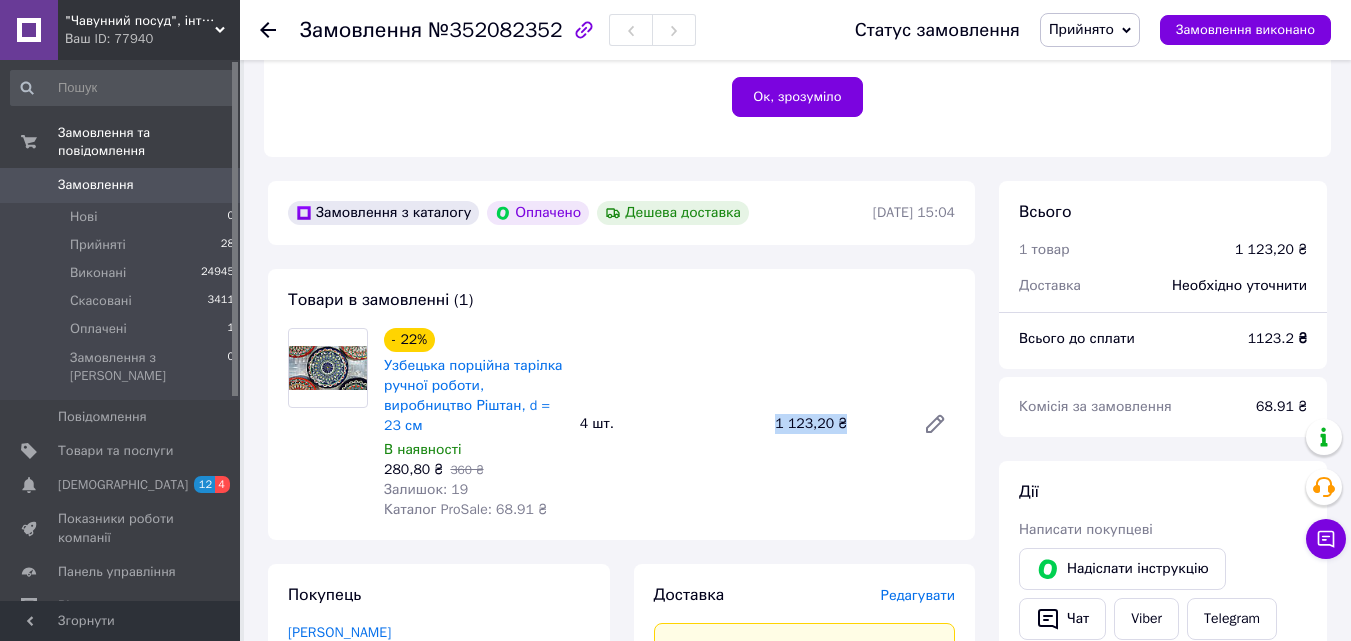 drag, startPoint x: 757, startPoint y: 408, endPoint x: 849, endPoint y: 420, distance: 92.779305 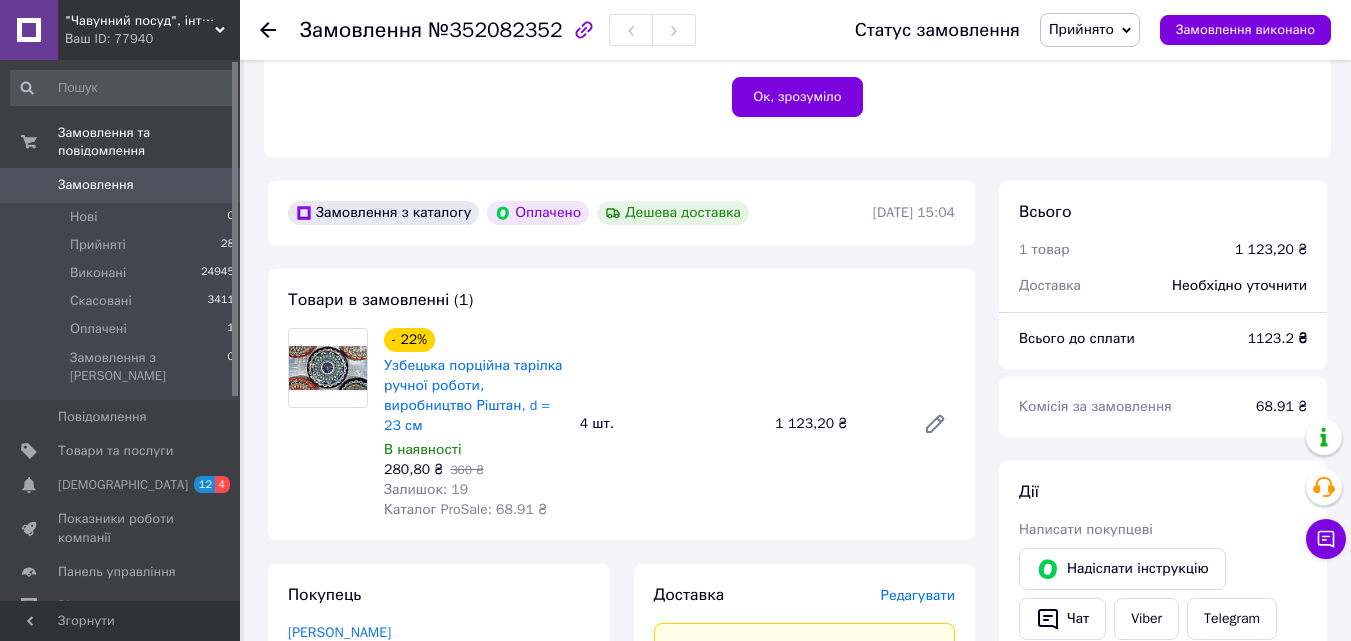 click on "280,80 ₴" at bounding box center [413, 469] 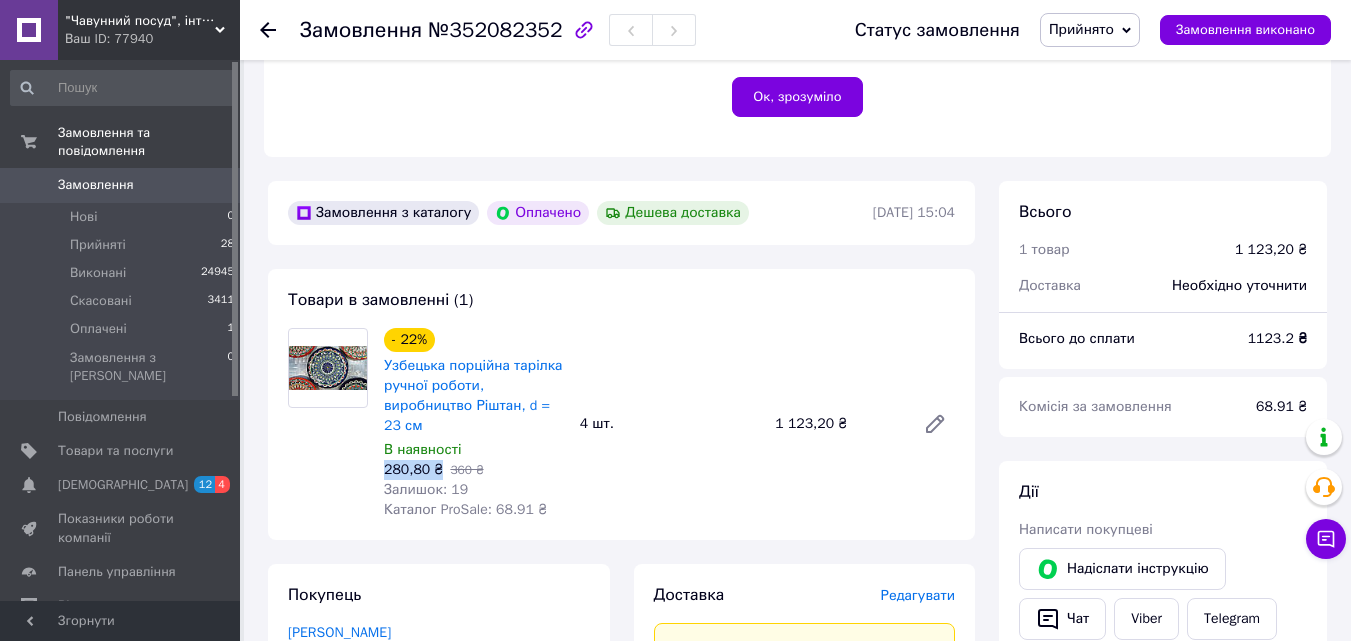 drag, startPoint x: 383, startPoint y: 450, endPoint x: 438, endPoint y: 452, distance: 55.03635 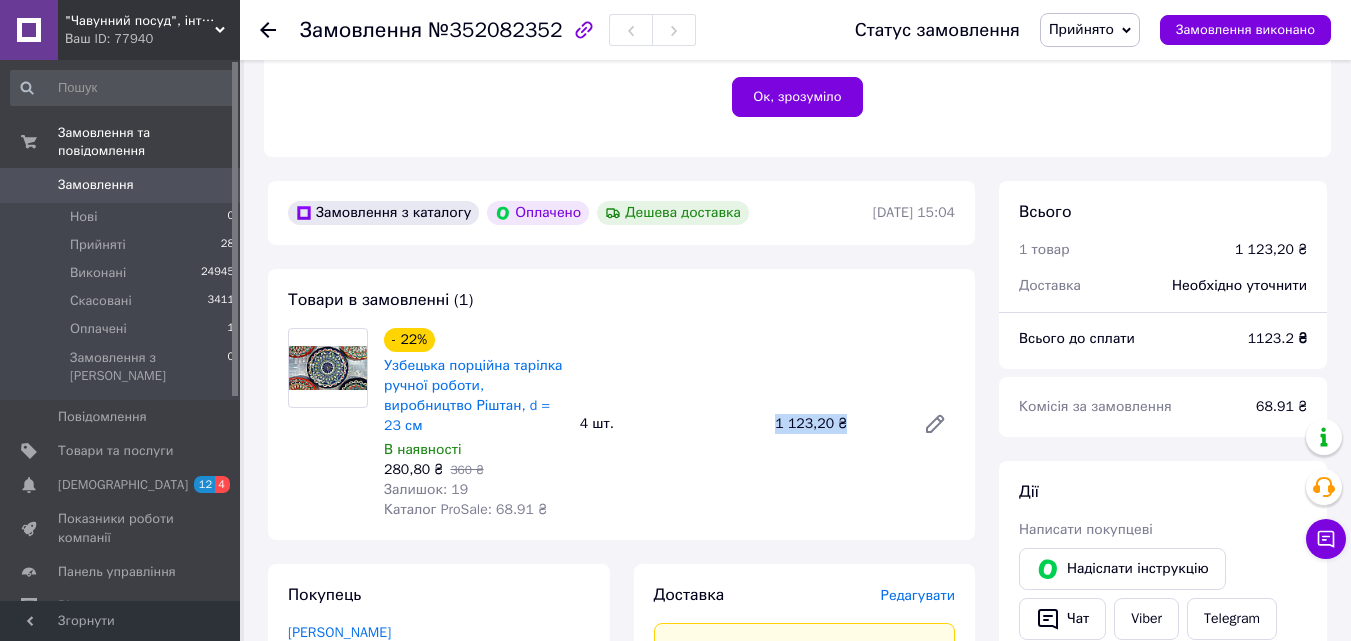drag, startPoint x: 725, startPoint y: 425, endPoint x: 789, endPoint y: 418, distance: 64.381676 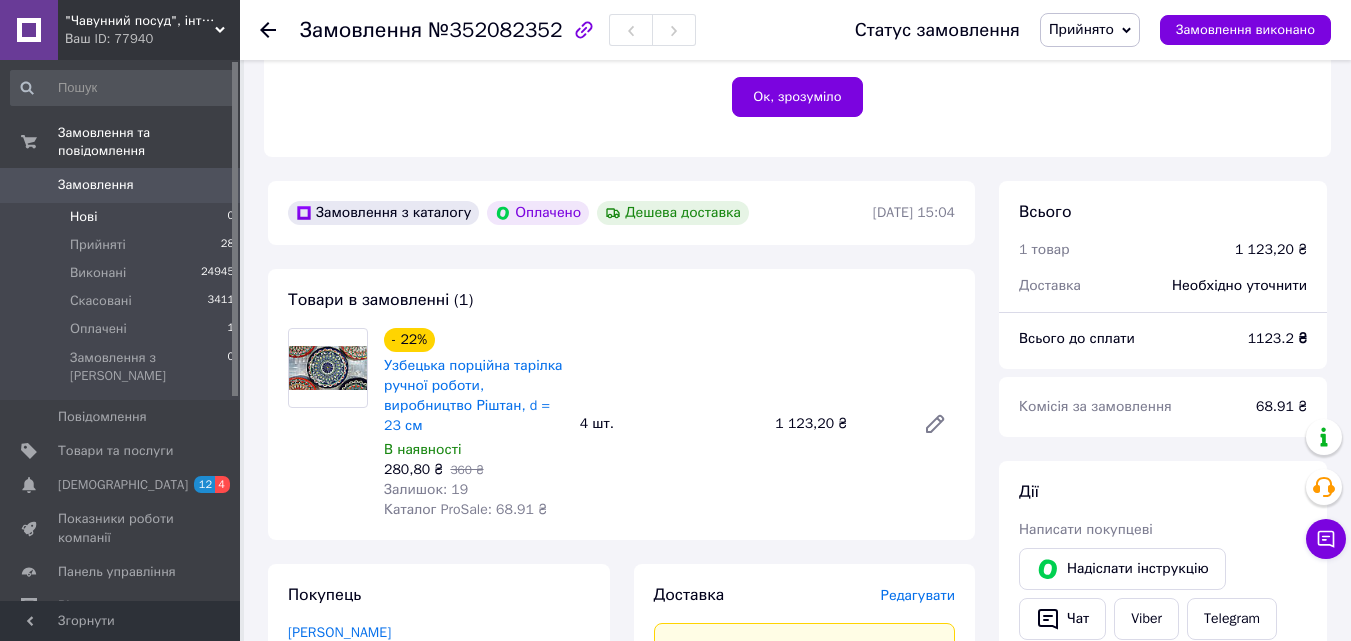 click on "Нові 0" at bounding box center (123, 217) 